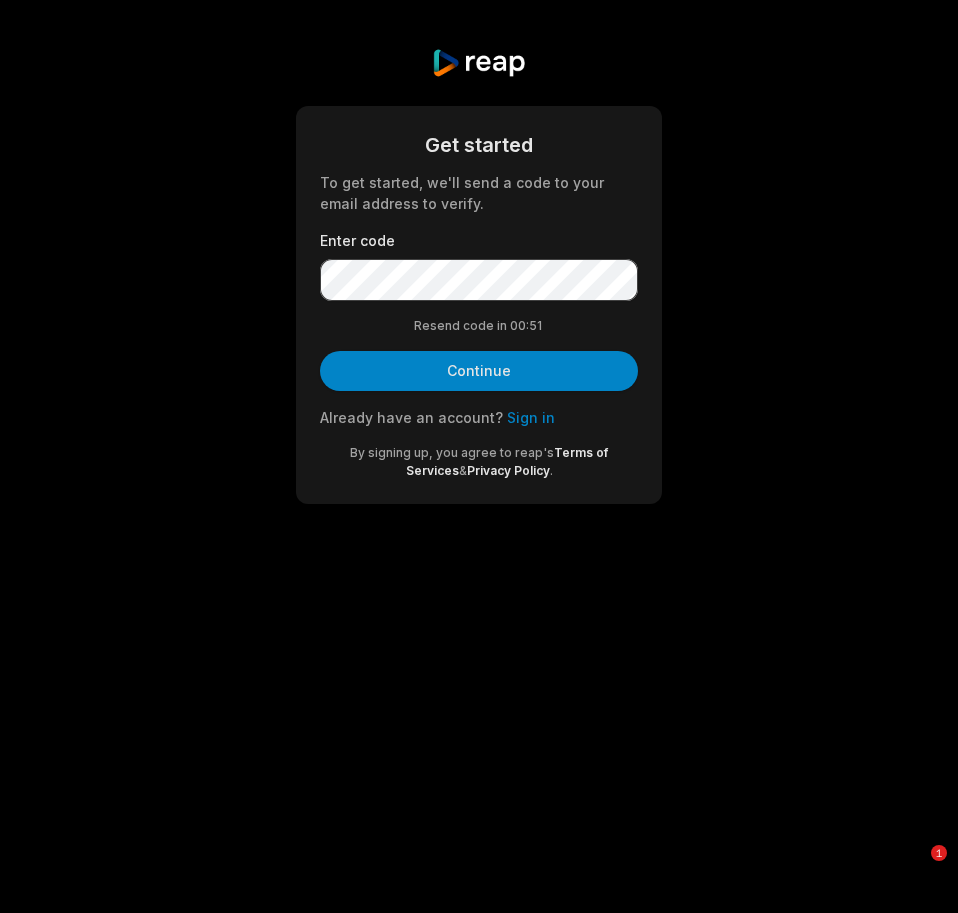 scroll, scrollTop: 0, scrollLeft: 0, axis: both 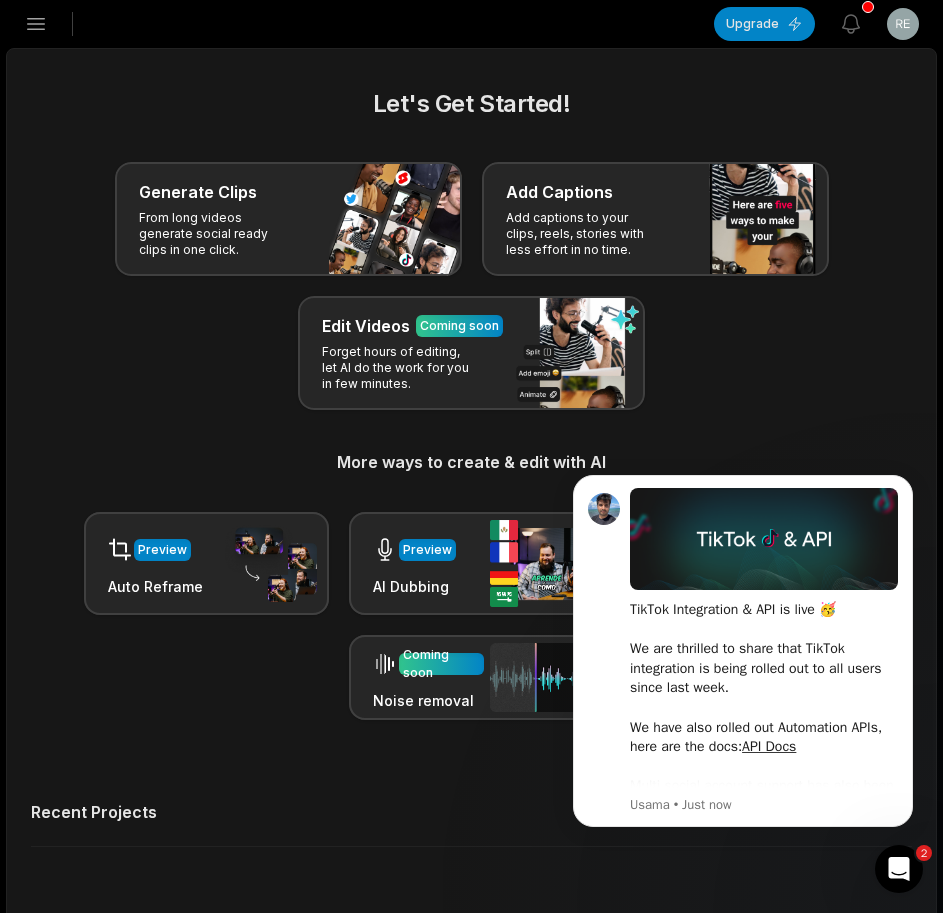 click 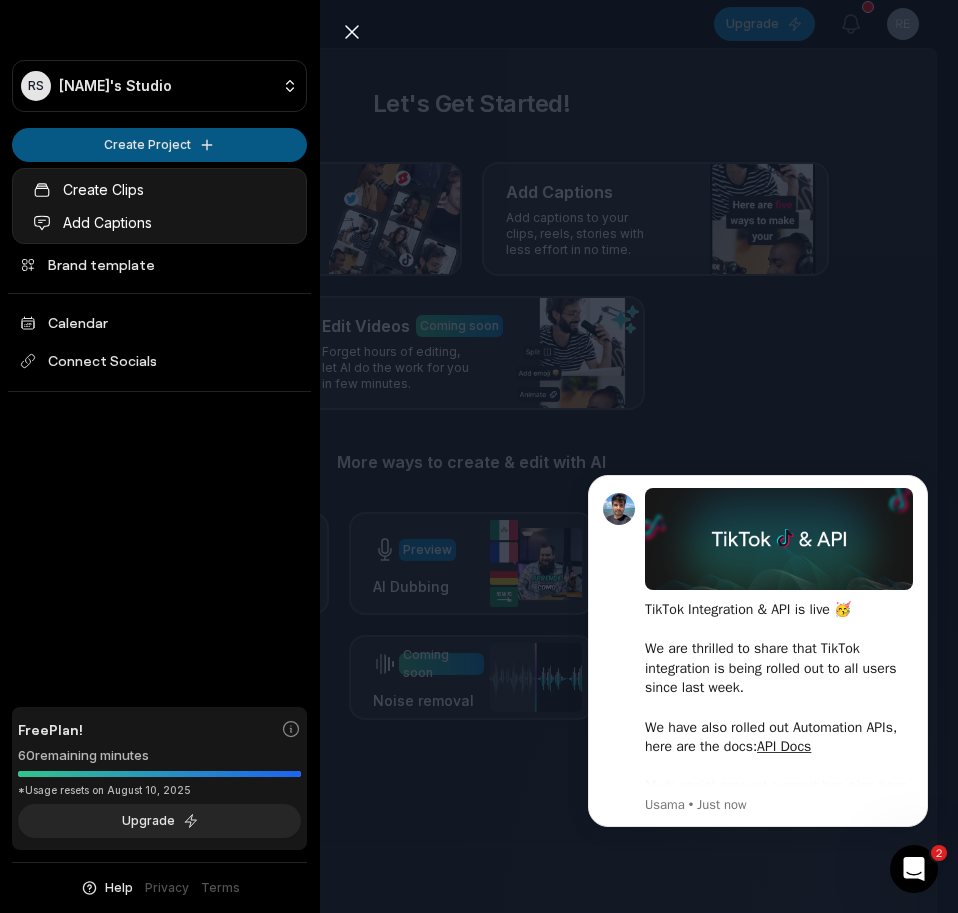 click on "RS Rexudqiw@telegmail.com's Studio Create Project Home Projects Brand template Calendar Connect Socials Free  Plan! 60  remaining minutes *Usage resets on August 10, 2025 Upgrade Help Privacy Terms Open sidebar Upgrade View notifications Open user menu   Let's Get Started! Generate Clips From long videos generate social ready clips in one click. Add Captions Add captions to your clips, reels, stories with less effort in no time. Edit Videos Coming soon Forget hours of editing, let AI do the work for you in few minutes. More ways to create & edit with AI Preview Auto Reframe Preview AI Dubbing Coming soon Transcription Coming soon Noise removal Recent Projects View all Made with   in San Francisco 2 Close sidebar RS Rexudqiw@telegmail.com's Studio Create Project Home Projects Brand template Calendar Connect Socials Free  Plan! 60  remaining minutes *Usage resets on August 10, 2025 Upgrade Help Privacy Terms Create Clips Add Captions" at bounding box center [479, 456] 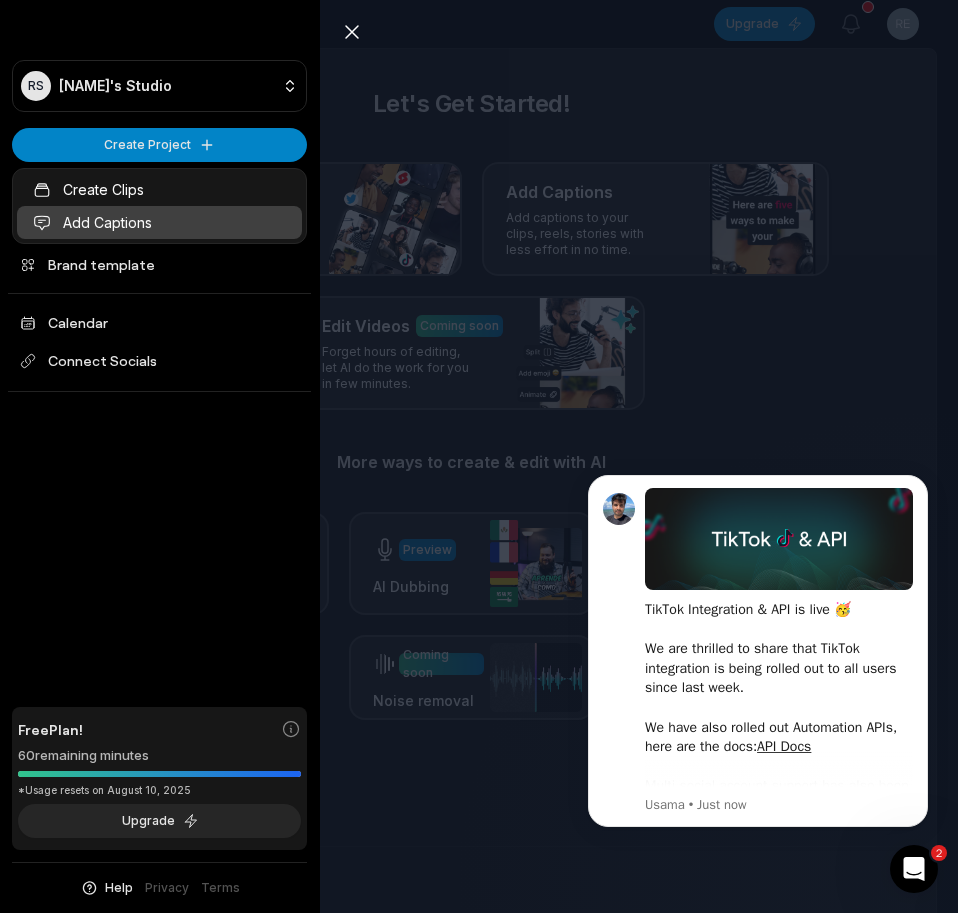 click on "Add Captions" at bounding box center [159, 222] 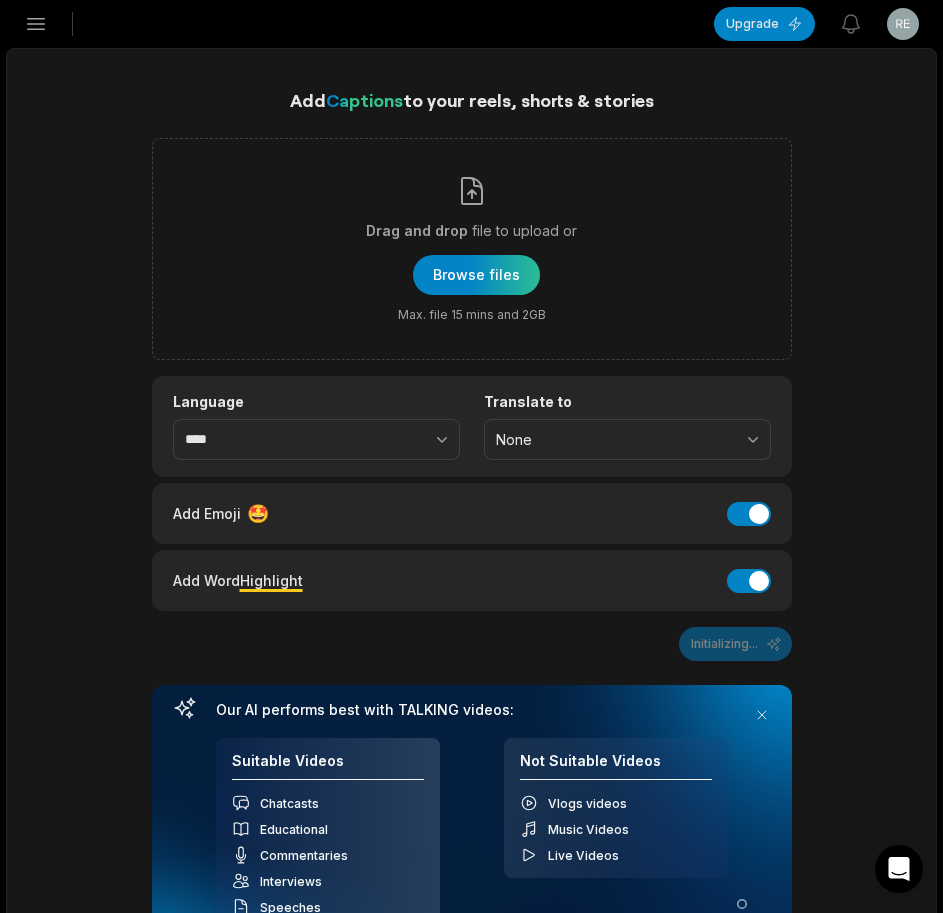 scroll, scrollTop: 0, scrollLeft: 0, axis: both 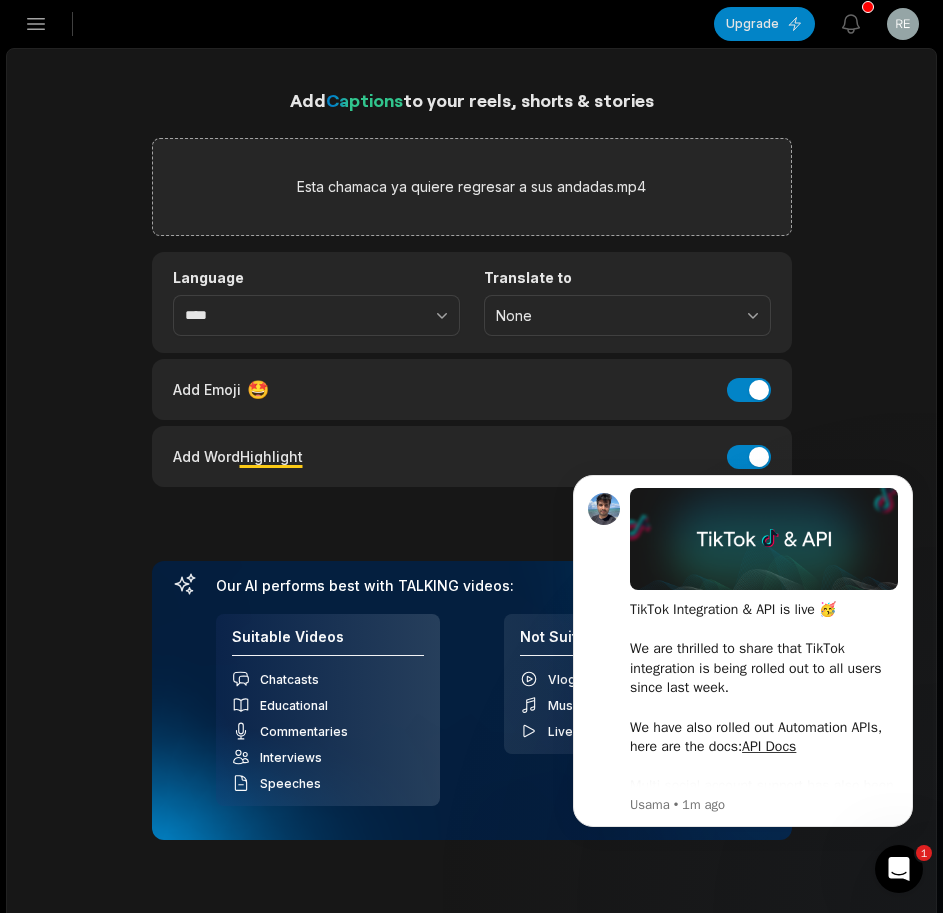 click on "Add  Captions  to your reels, shorts & stories Esta chamaca ya quiere regresar a sus andadas.mp4 Language **** Translate to None Add Emoji 🤩 Add Emoji Add Word  Highlight Add Word Highlight Generate Captions Your browser does not support mp4 format. Our AI performs best with TALKING videos: Suitable Videos Chatcasts Educational  Commentaries  Interviews  Speeches Not Suitable Videos Vlogs videos Music Videos Live Videos Recent Projects View all" at bounding box center (471, 538) 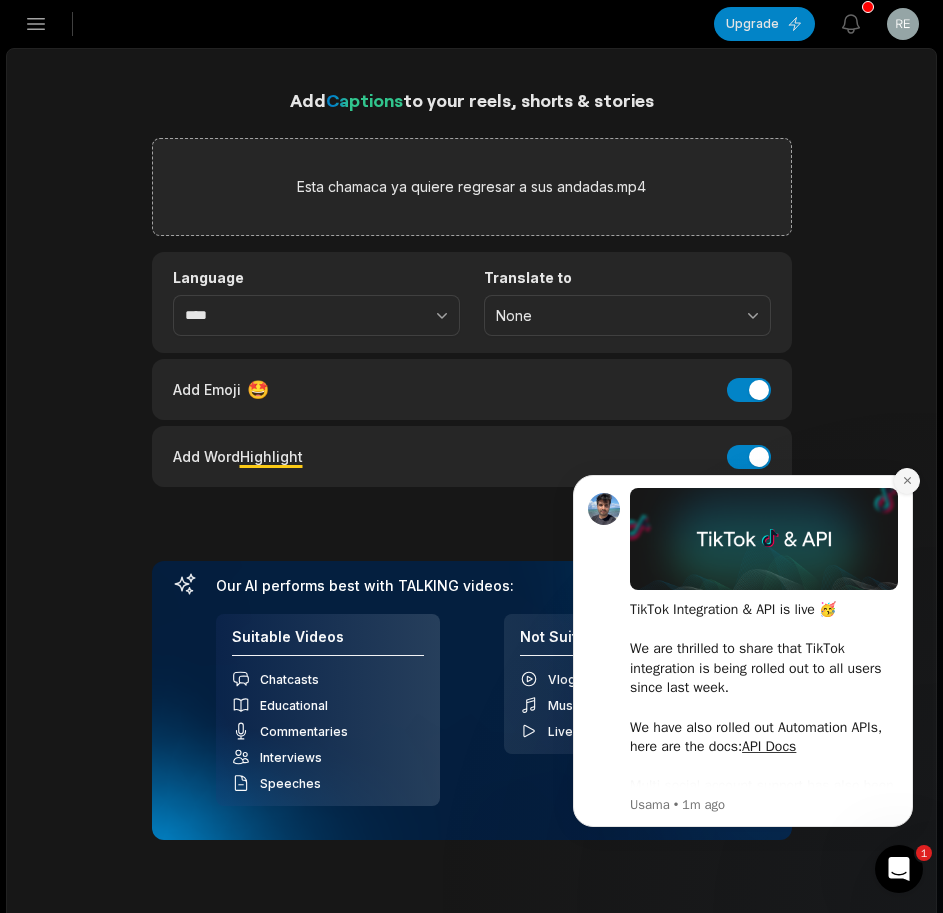 click at bounding box center (907, 481) 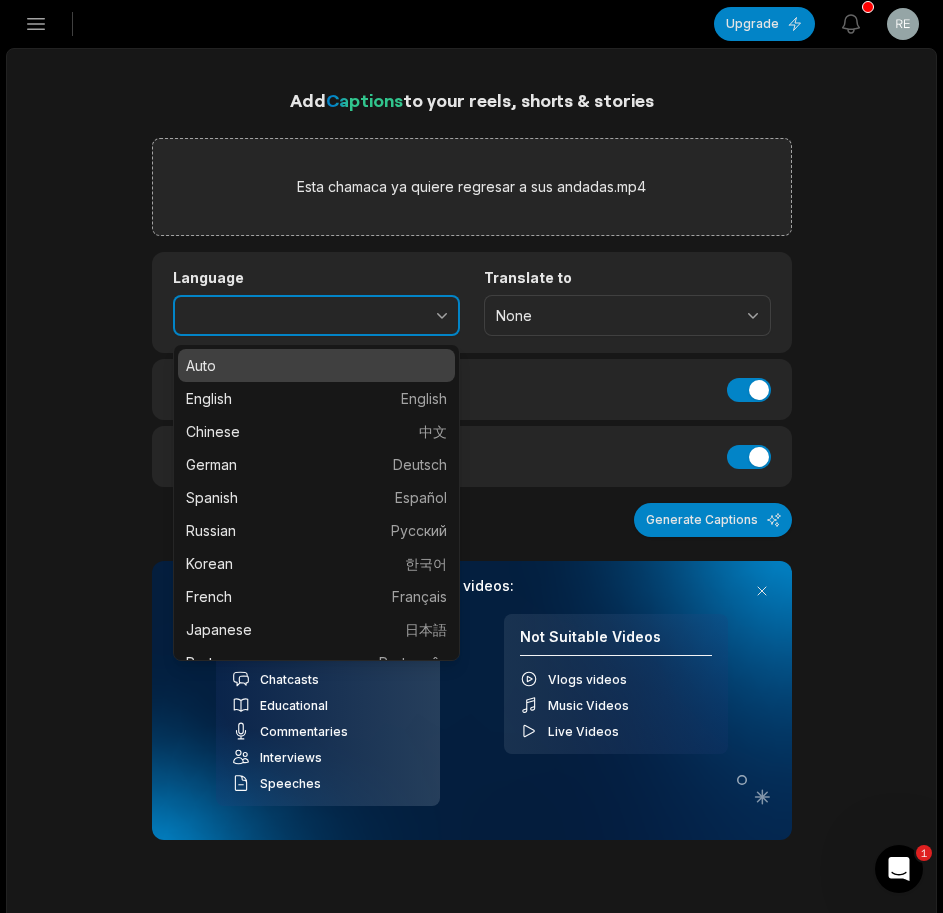 click 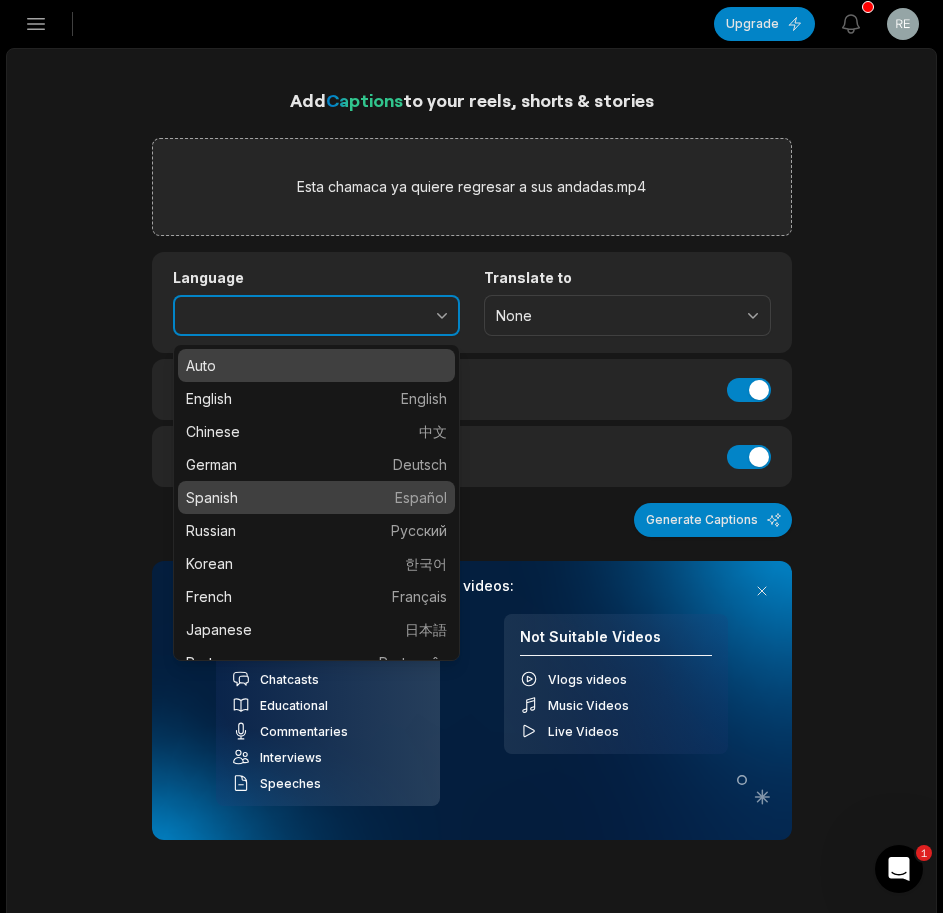 type on "*******" 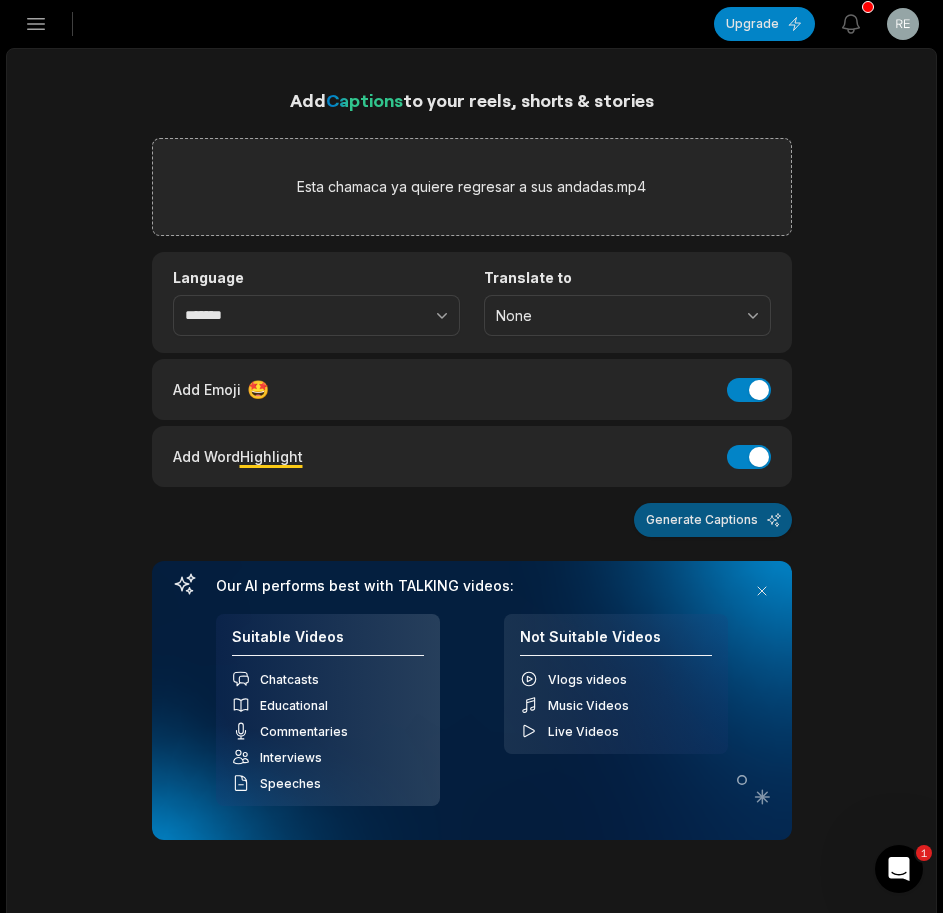 click on "Generate Captions" at bounding box center (713, 520) 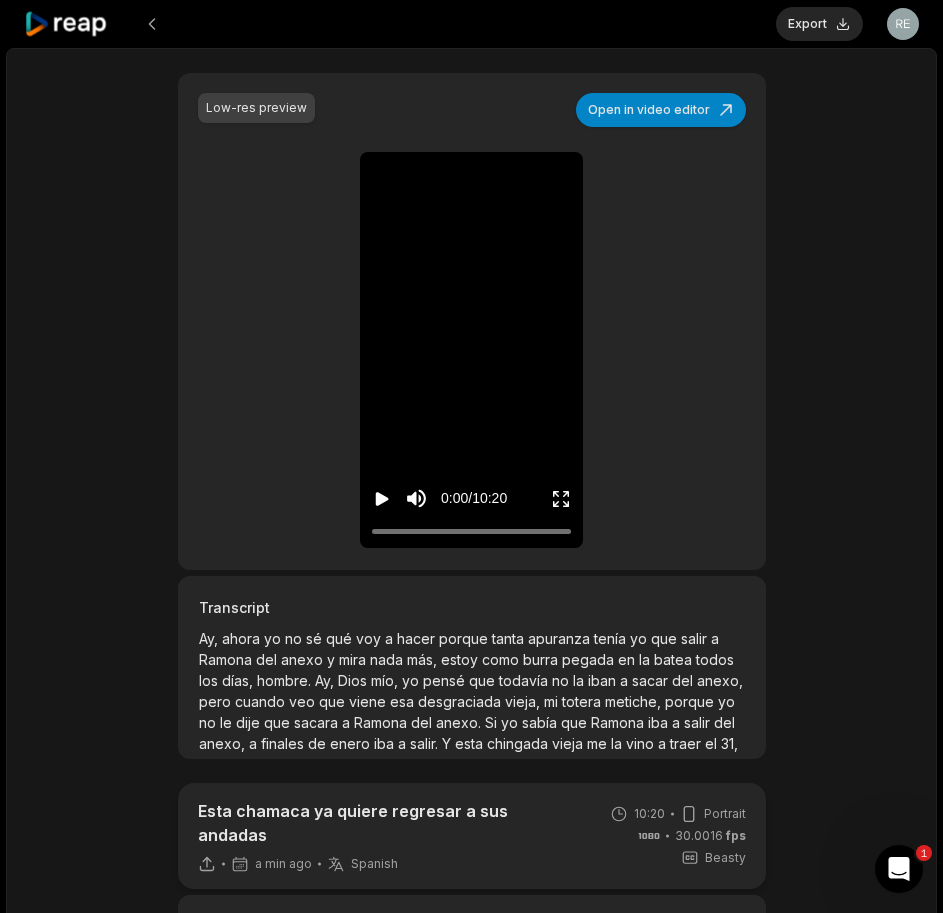 scroll, scrollTop: 300, scrollLeft: 0, axis: vertical 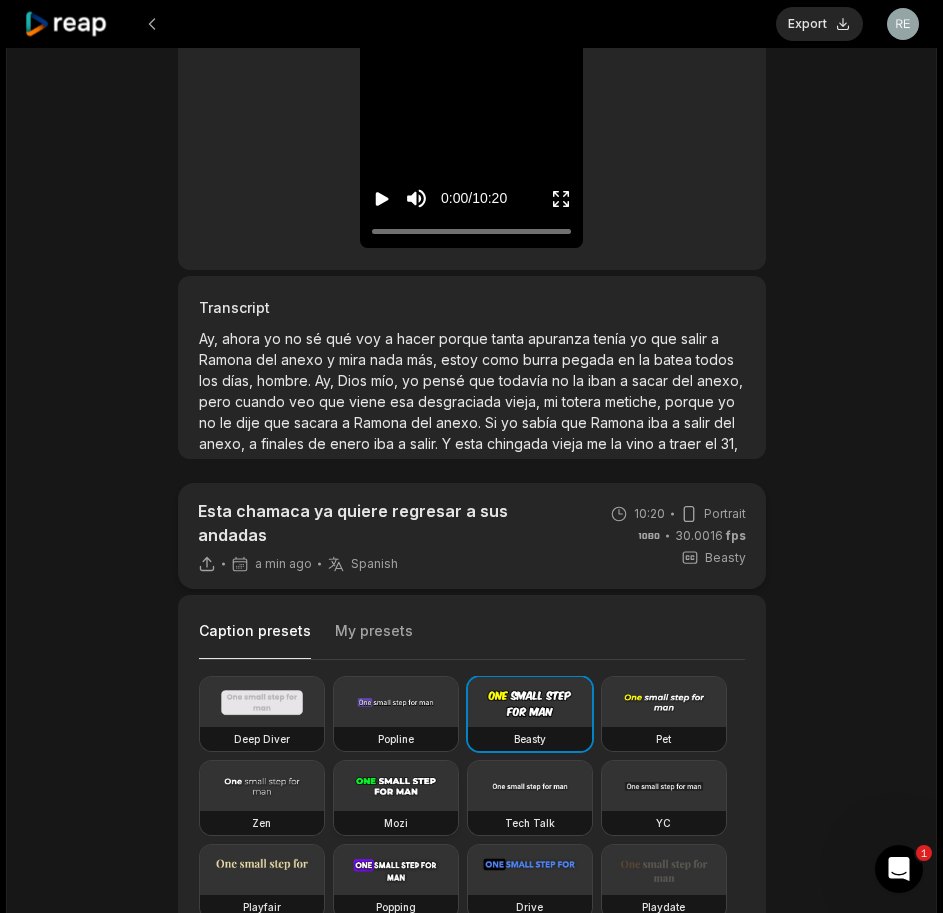 click at bounding box center [396, 786] 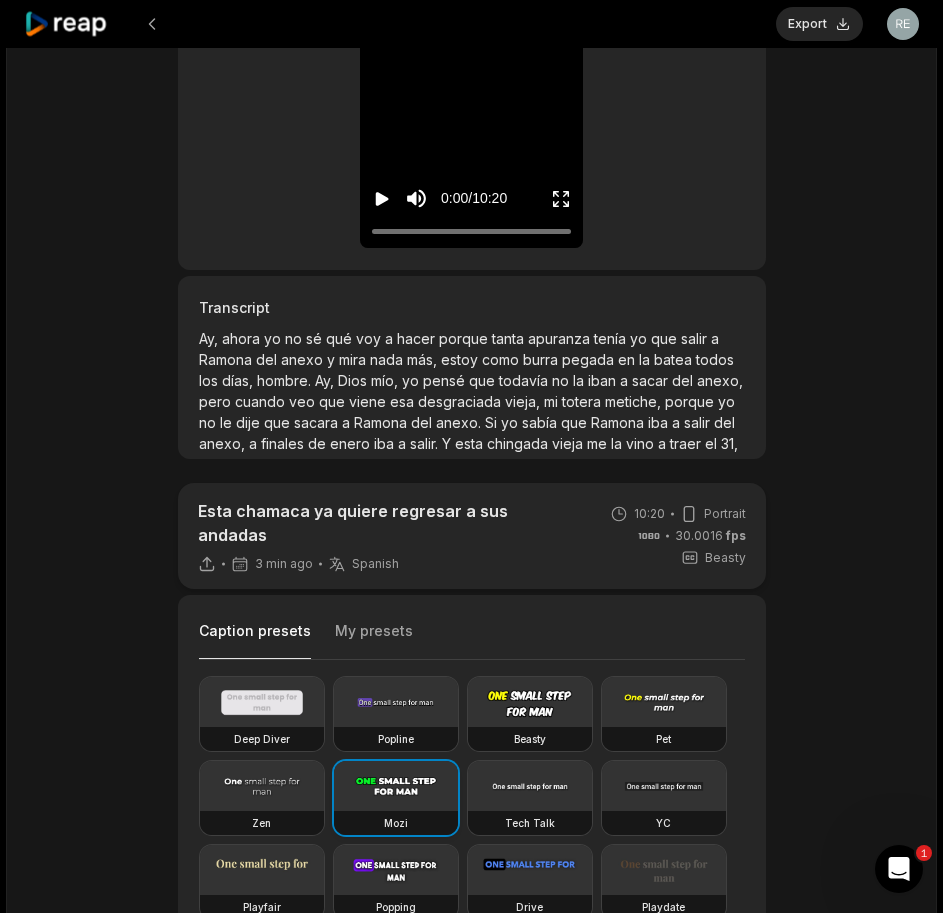 type on "**" 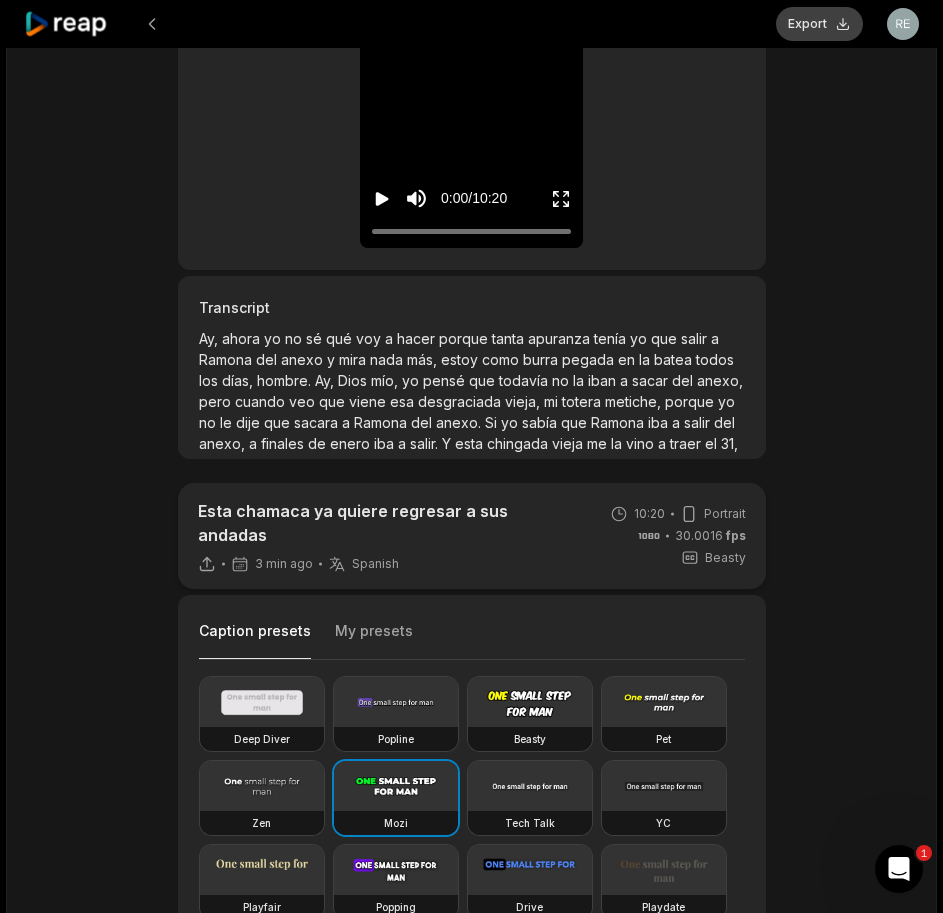 click on "Export" at bounding box center [819, 24] 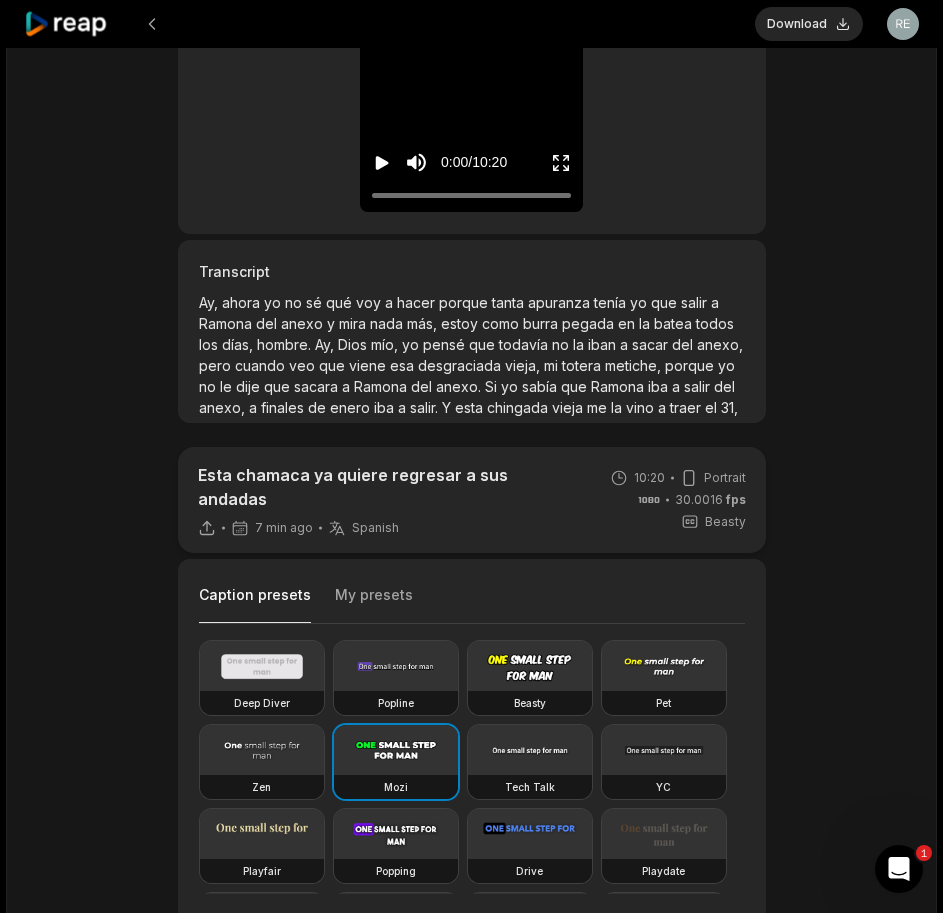 scroll, scrollTop: 300, scrollLeft: 0, axis: vertical 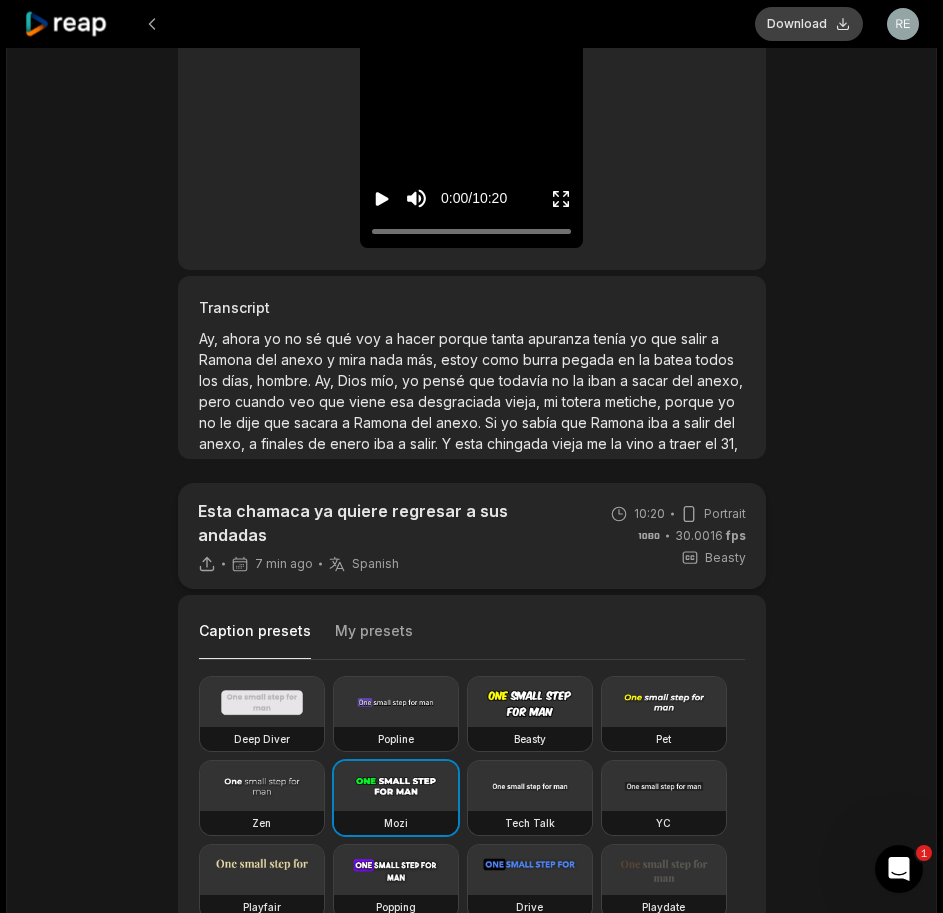 click on "Download" at bounding box center [809, 24] 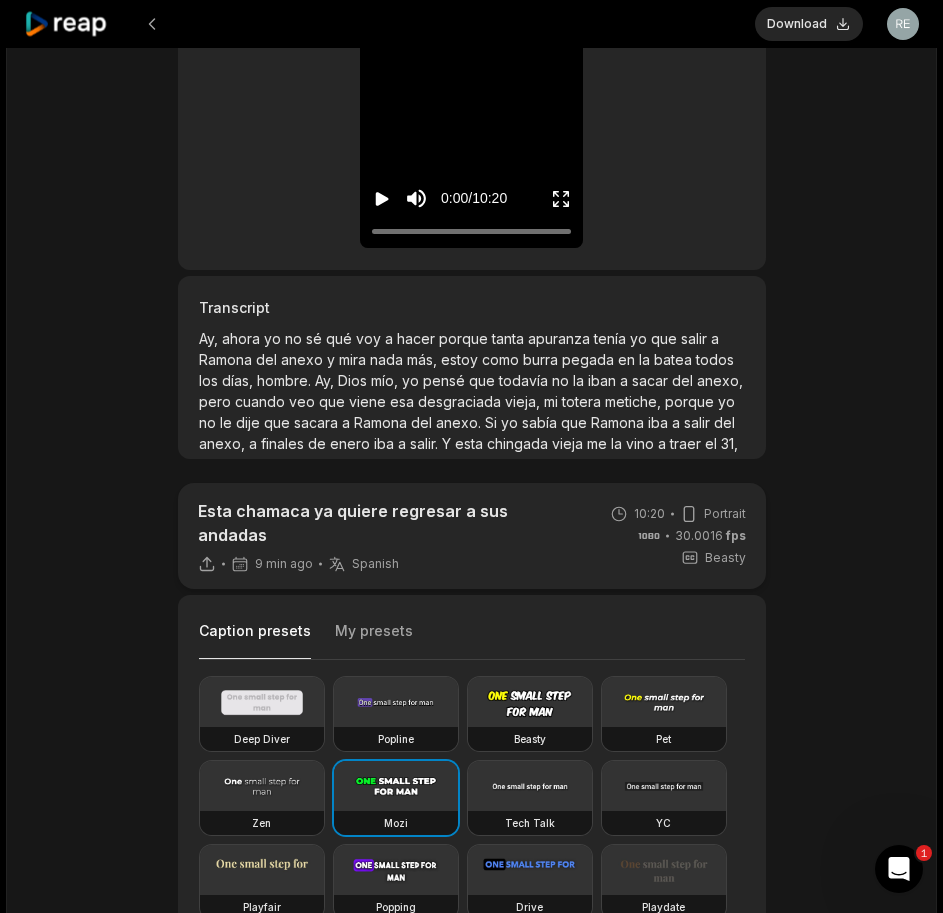 click 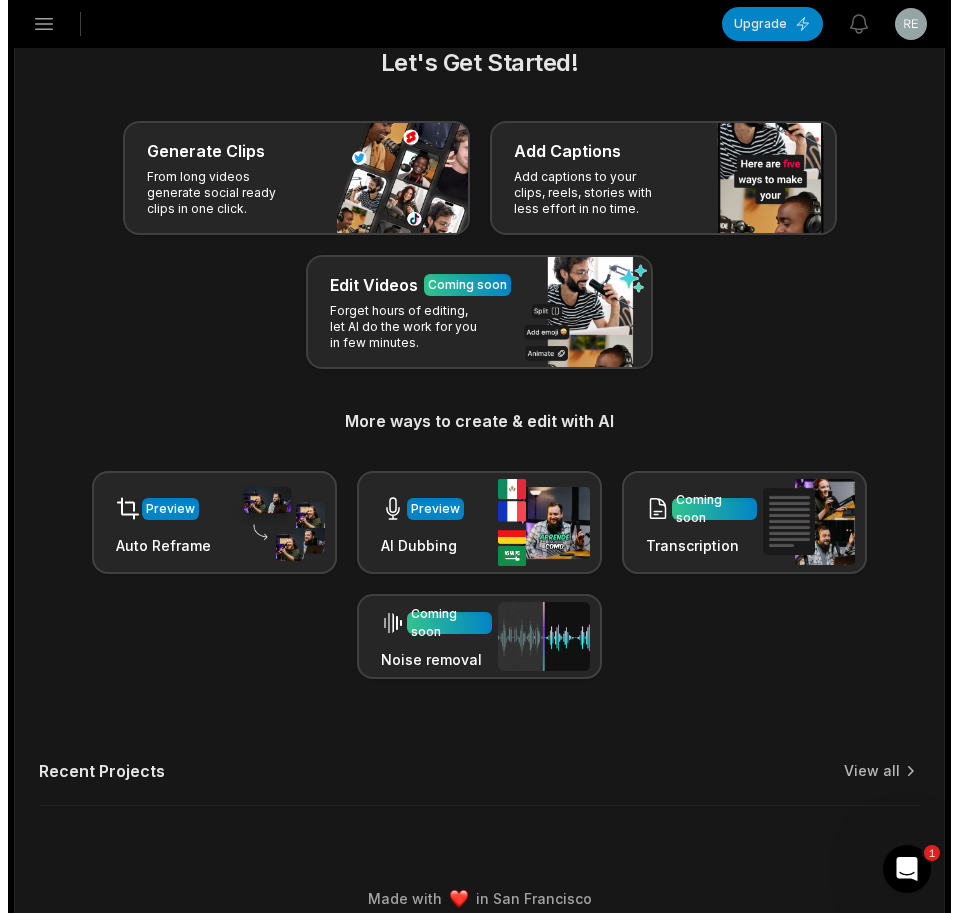 scroll, scrollTop: 62, scrollLeft: 0, axis: vertical 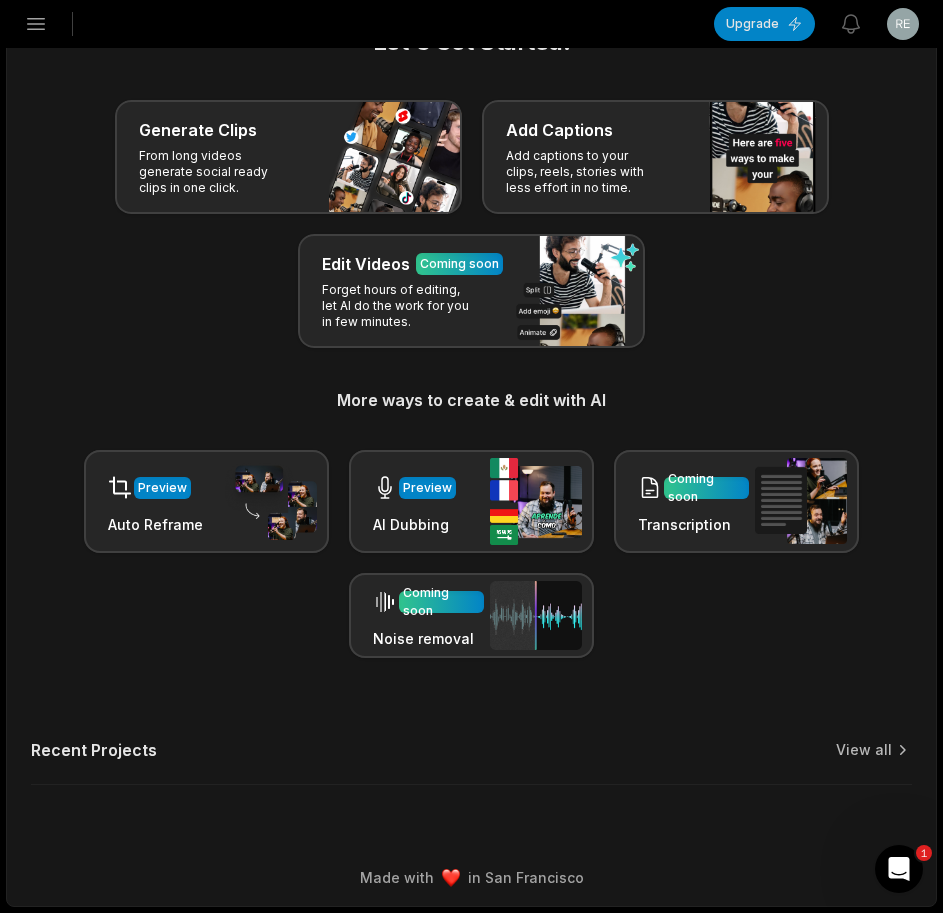 click 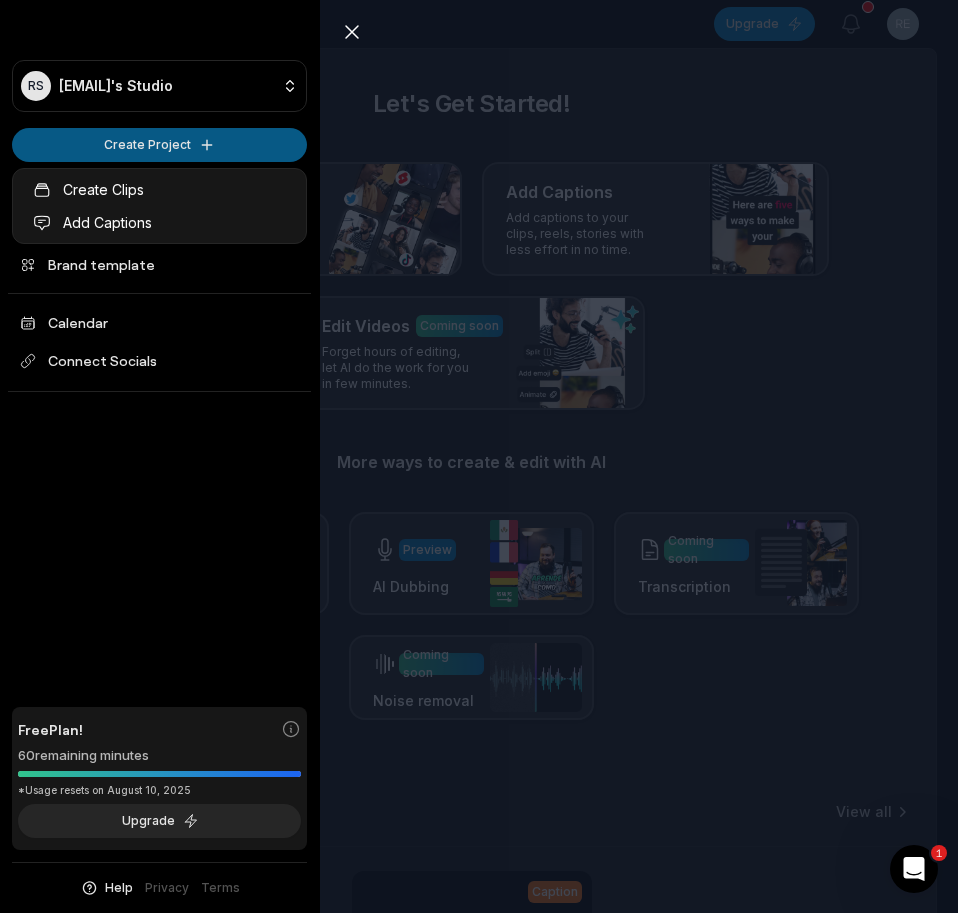 click on "RS Rexudqiw@telegmail.com's Studio Create Project Home Projects Brand template Calendar Connect Socials Free  Plan! 60  remaining minutes *Usage resets on August 10, 2025 Upgrade Help Privacy Terms Open sidebar Upgrade View notifications Open user menu   Let's Get Started! Generate Clips From long videos generate social ready clips in one click. Add Captions Add captions to your clips, reels, stories with less effort in no time. Edit Videos Coming soon Forget hours of editing, let AI do the work for you in few minutes. More ways to create & edit with AI Preview Auto Reframe Preview AI Dubbing Coming soon Transcription Coming soon Noise removal Recent Projects View all Caption 10:20 Esta chamaca ya quiere regresar a sus andadas Open options 12 minutes ago Made with   in San Francisco 1 Close sidebar RS Rexudqiw@telegmail.com's Studio Create Project Home Projects Brand template Calendar Connect Socials Free  Plan! 60  remaining minutes *Usage resets on August 10, 2025 Upgrade Help Privacy Terms Create Clips" at bounding box center (479, 456) 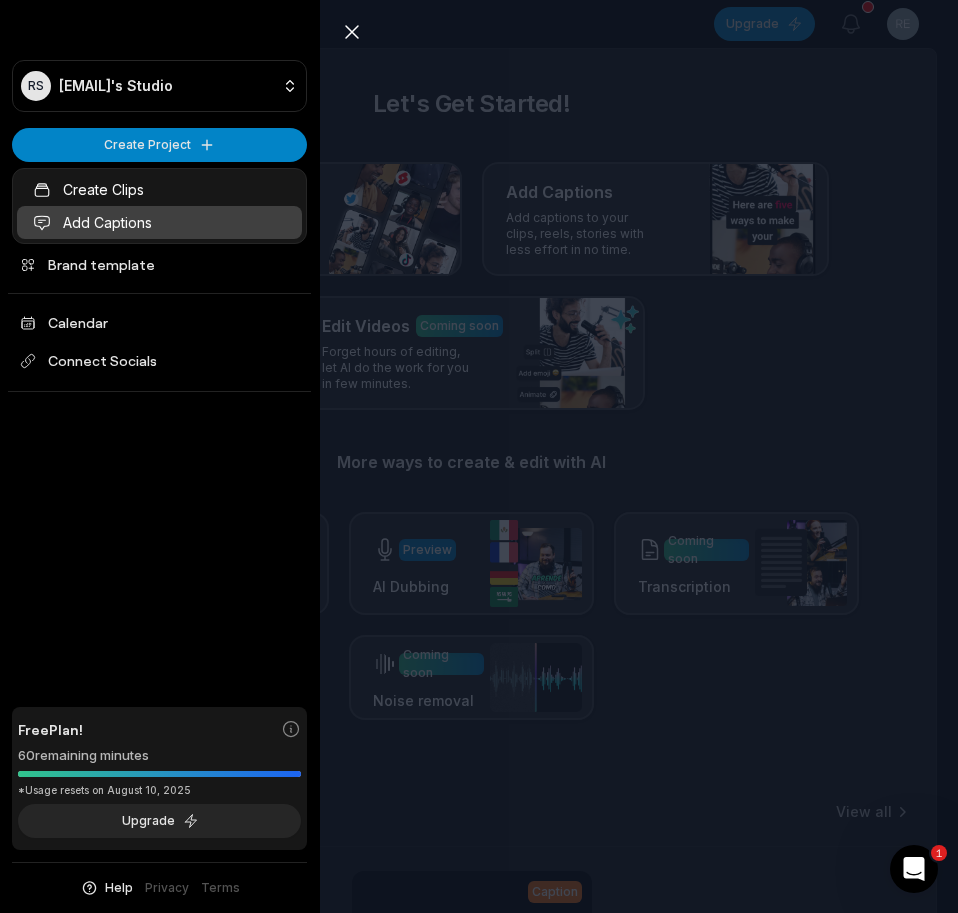 click on "Add Captions" at bounding box center [159, 222] 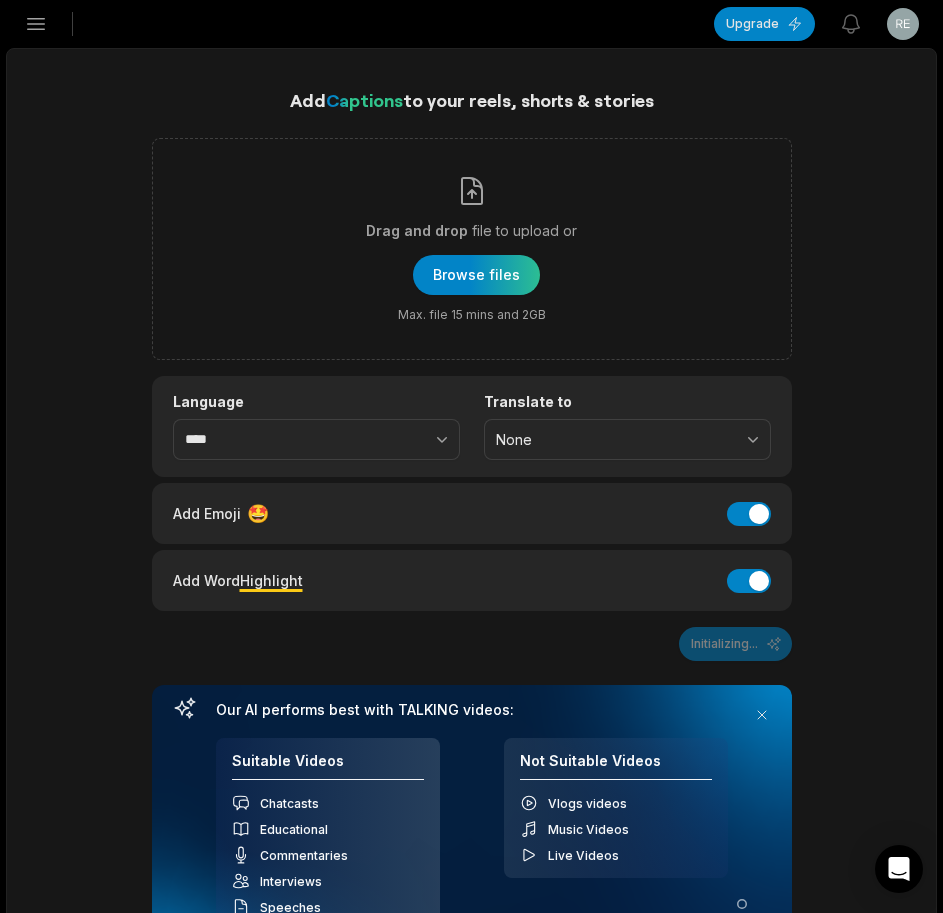 scroll, scrollTop: 0, scrollLeft: 0, axis: both 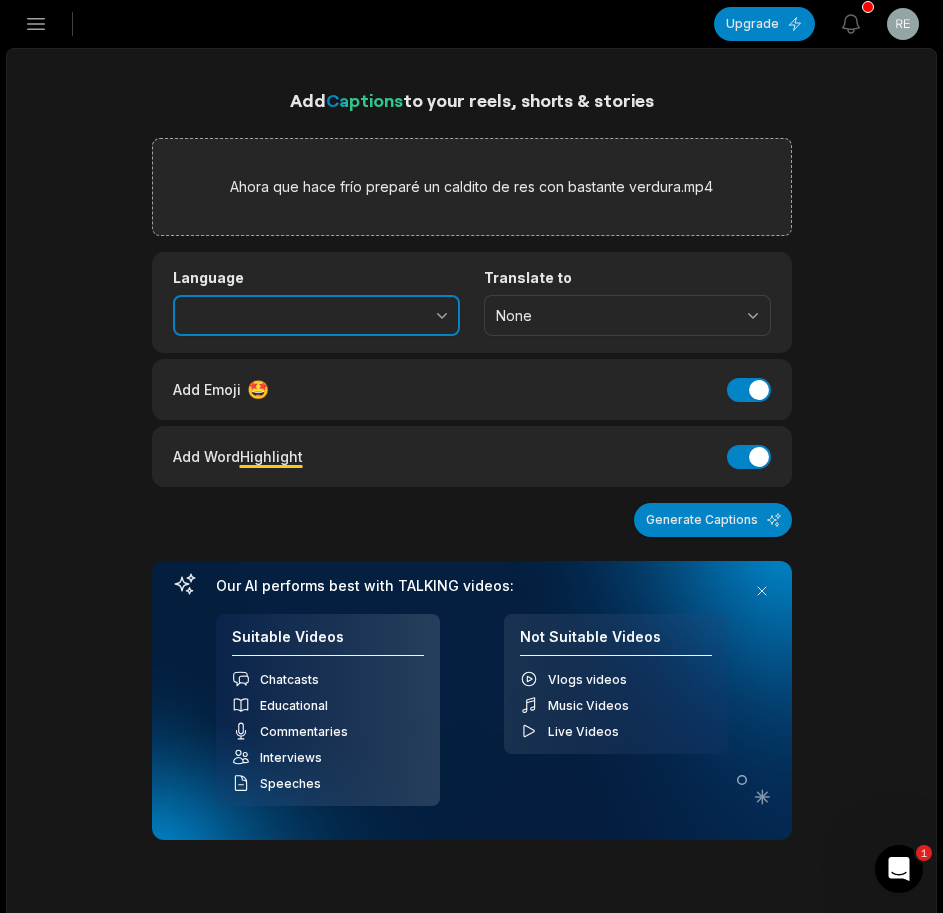 click at bounding box center [398, 316] 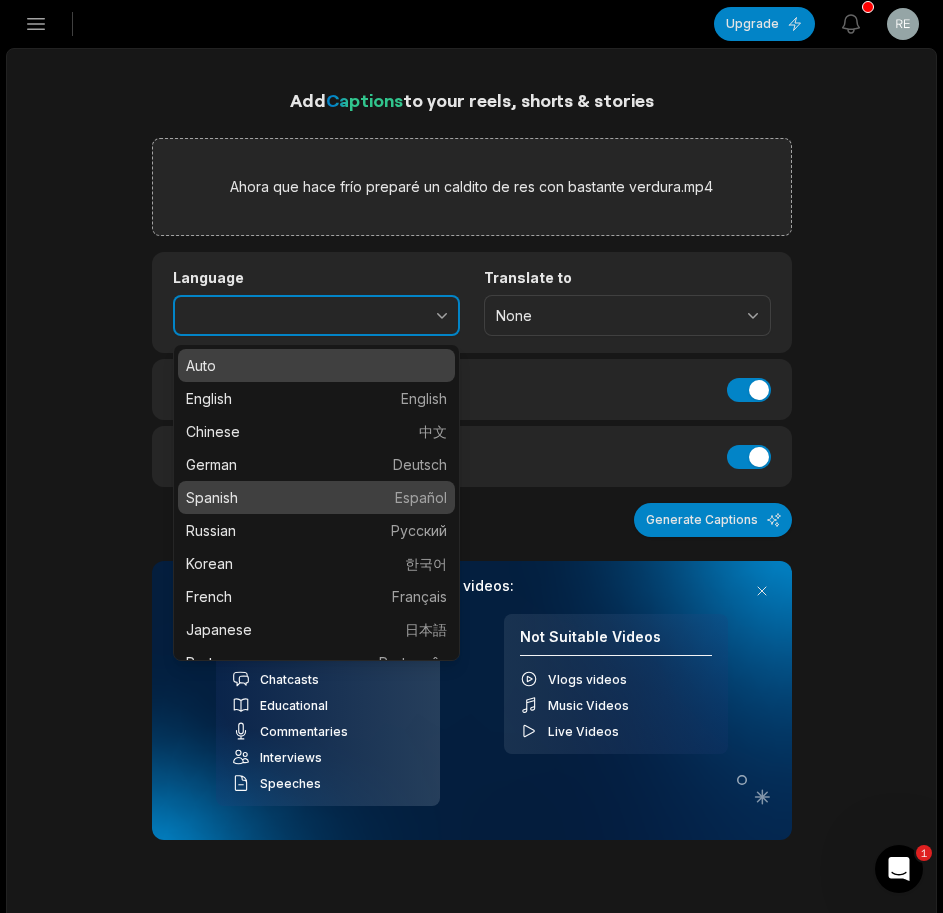 type on "*******" 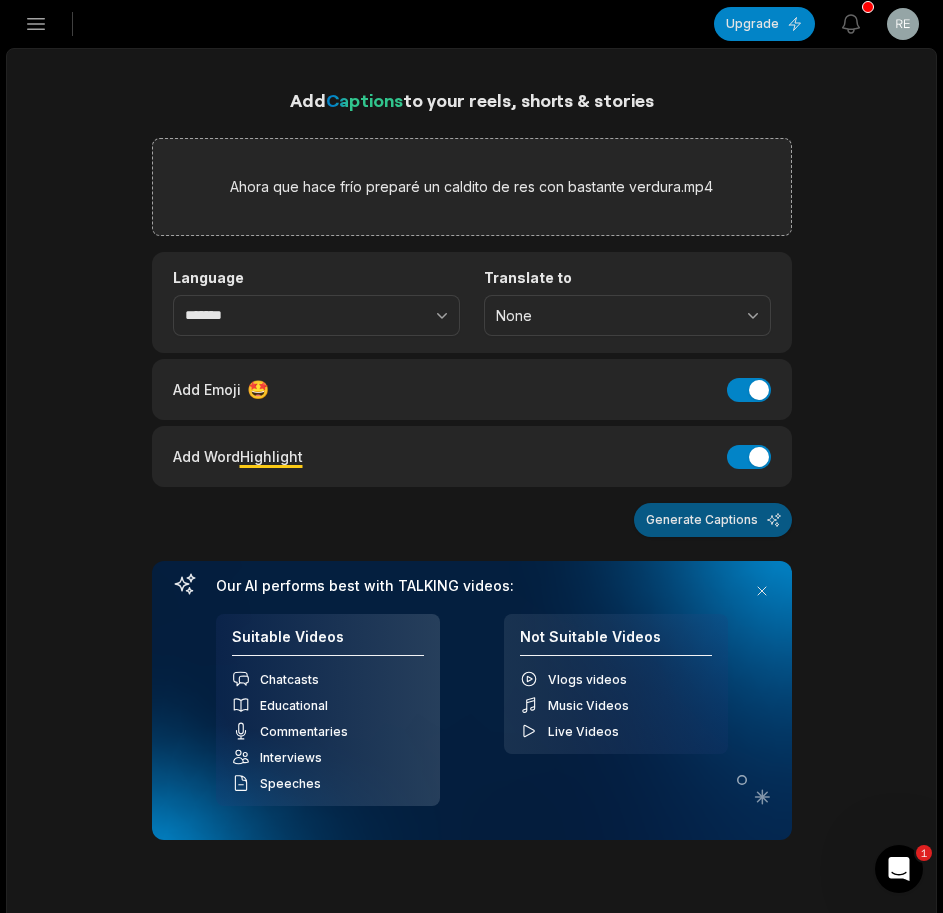 click on "Generate Captions" at bounding box center [713, 520] 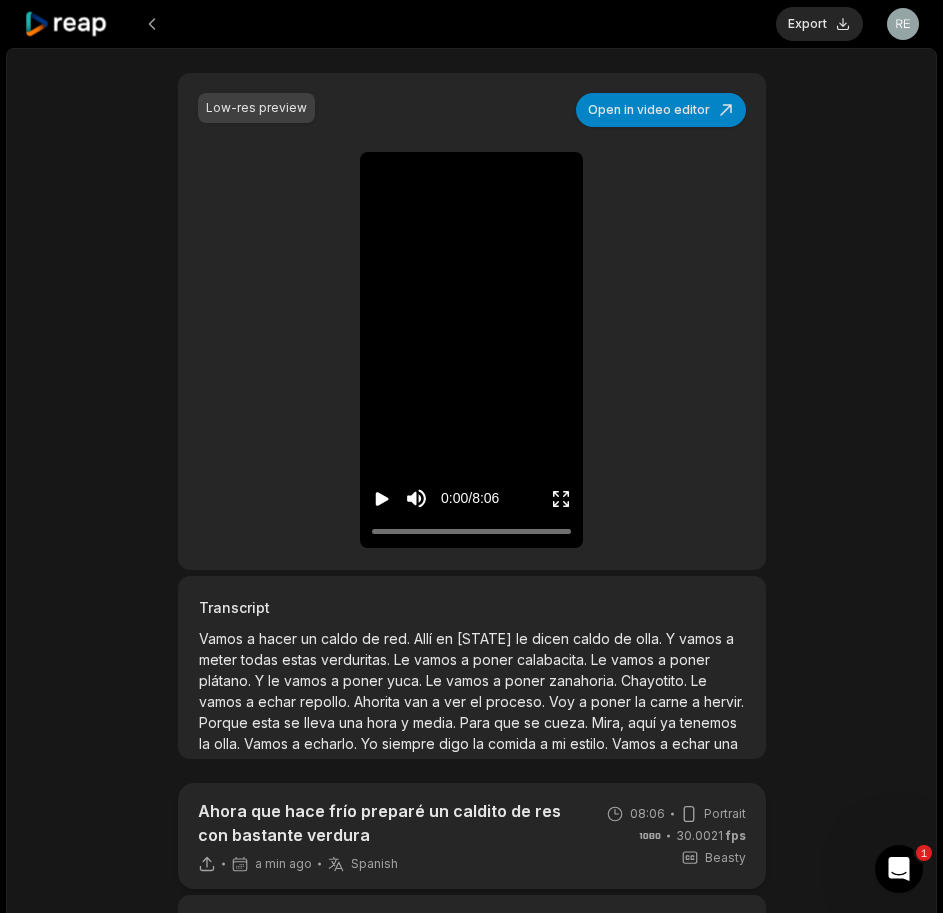 scroll, scrollTop: 300, scrollLeft: 0, axis: vertical 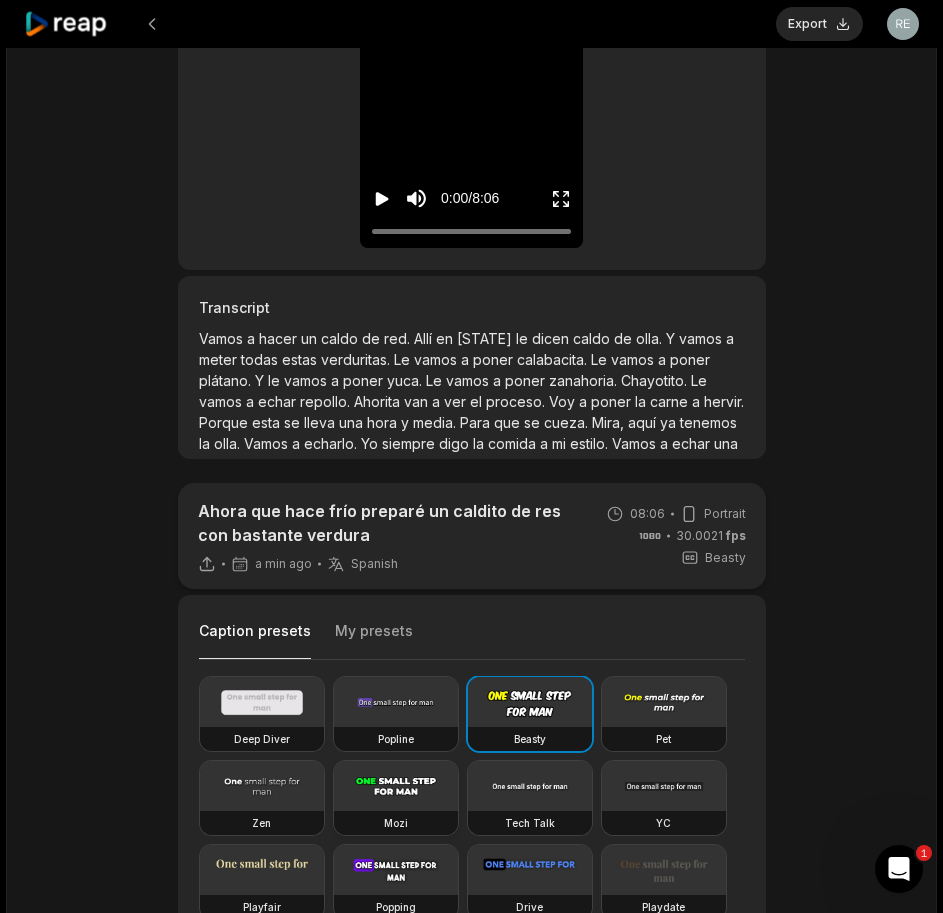 drag, startPoint x: 364, startPoint y: 803, endPoint x: 376, endPoint y: 793, distance: 15.6205 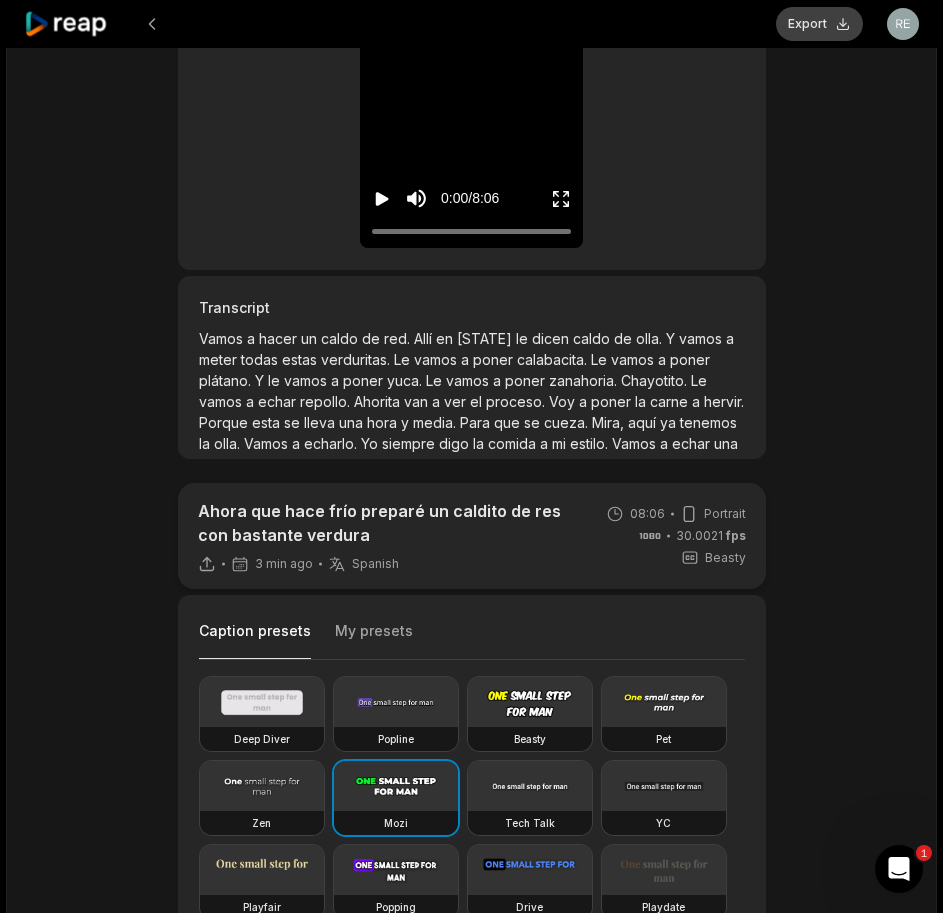 click on "Export" at bounding box center (819, 24) 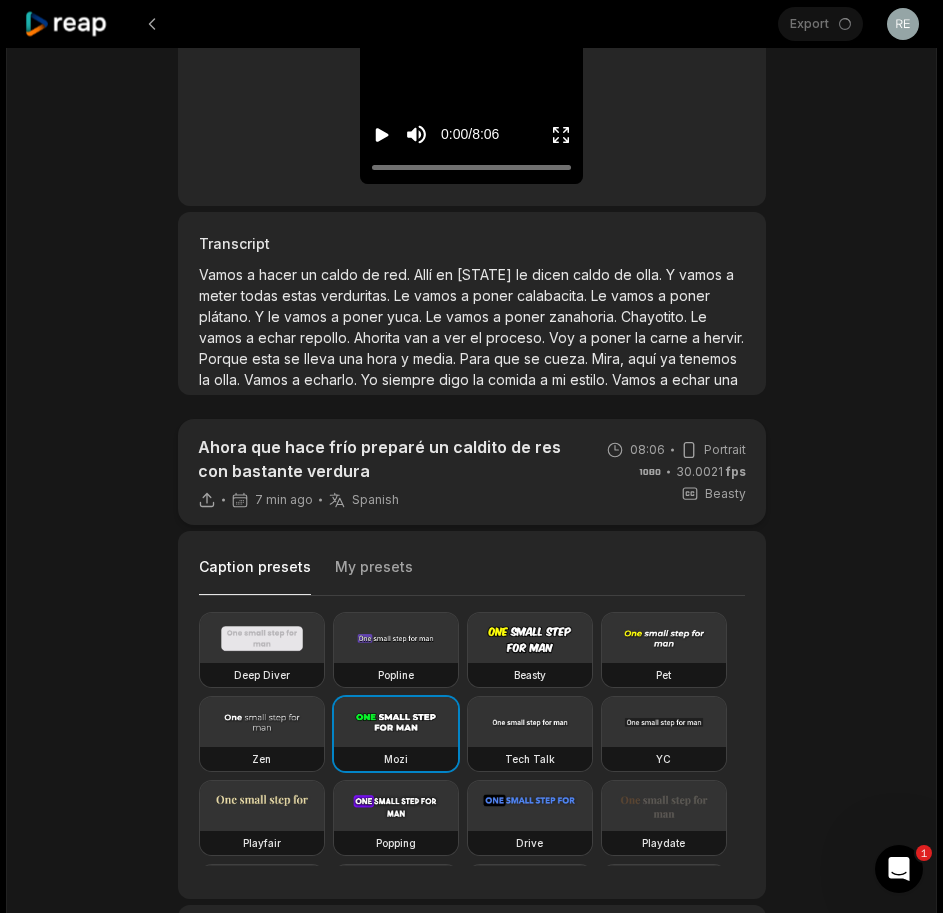 scroll, scrollTop: 0, scrollLeft: 0, axis: both 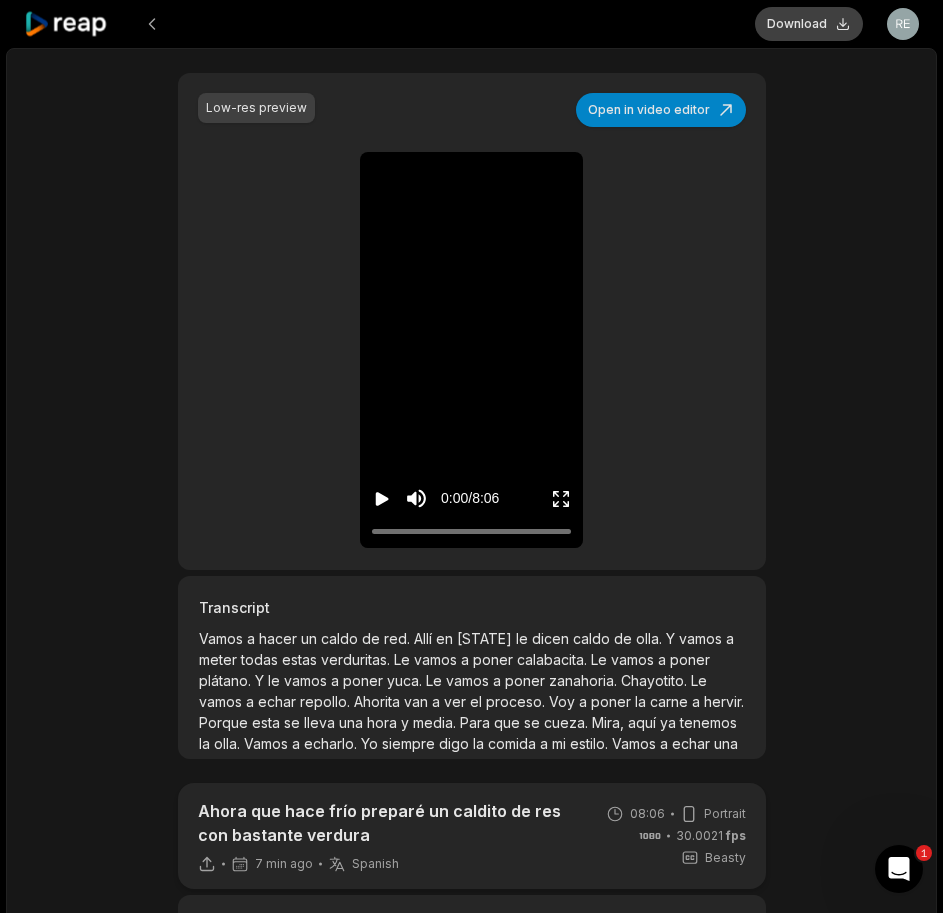 click on "Download" at bounding box center (809, 24) 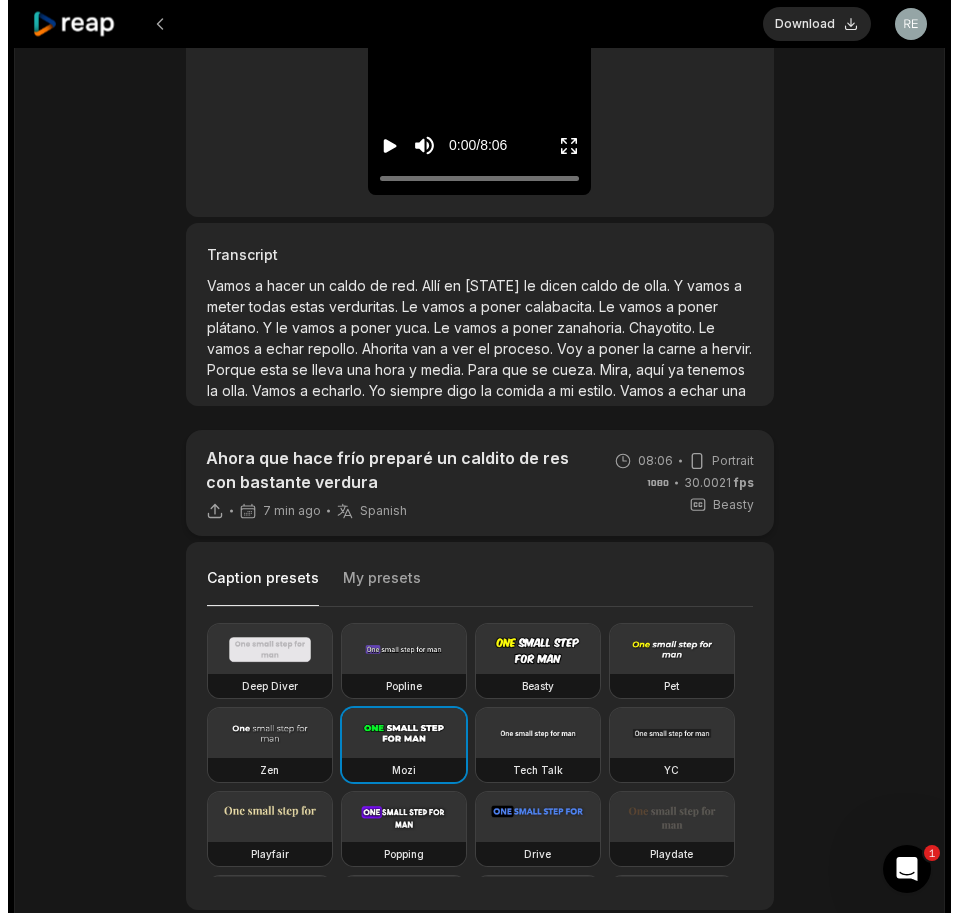 scroll, scrollTop: 0, scrollLeft: 0, axis: both 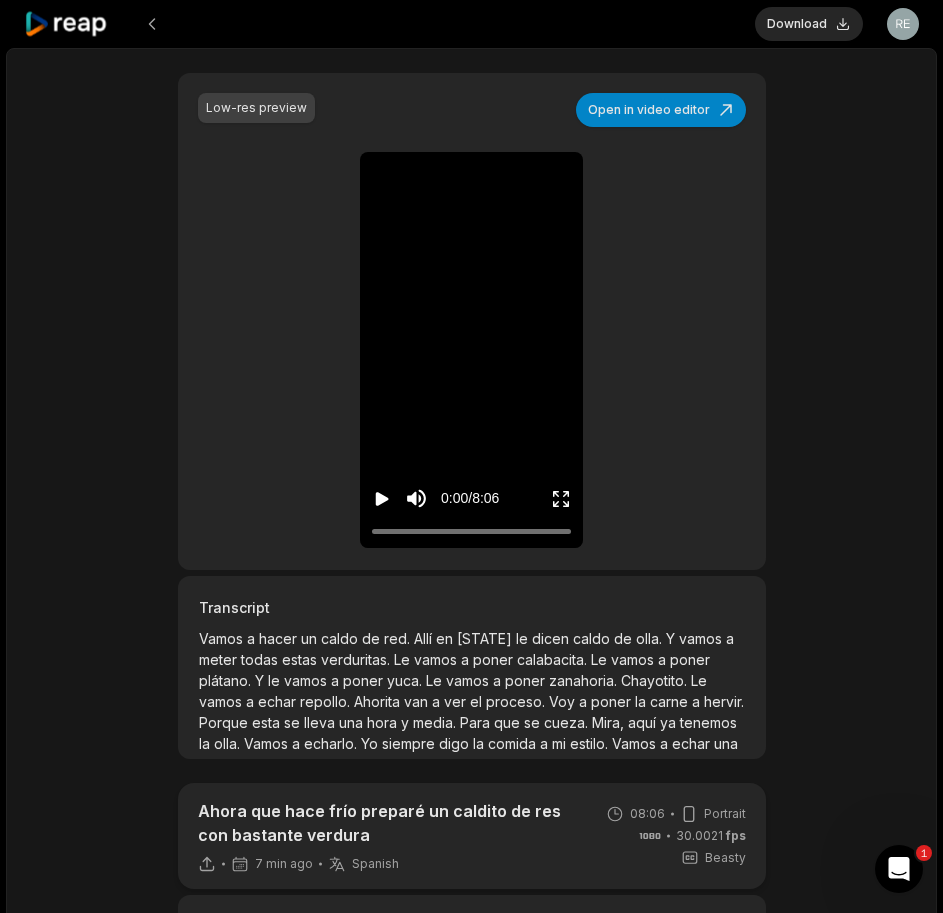 click 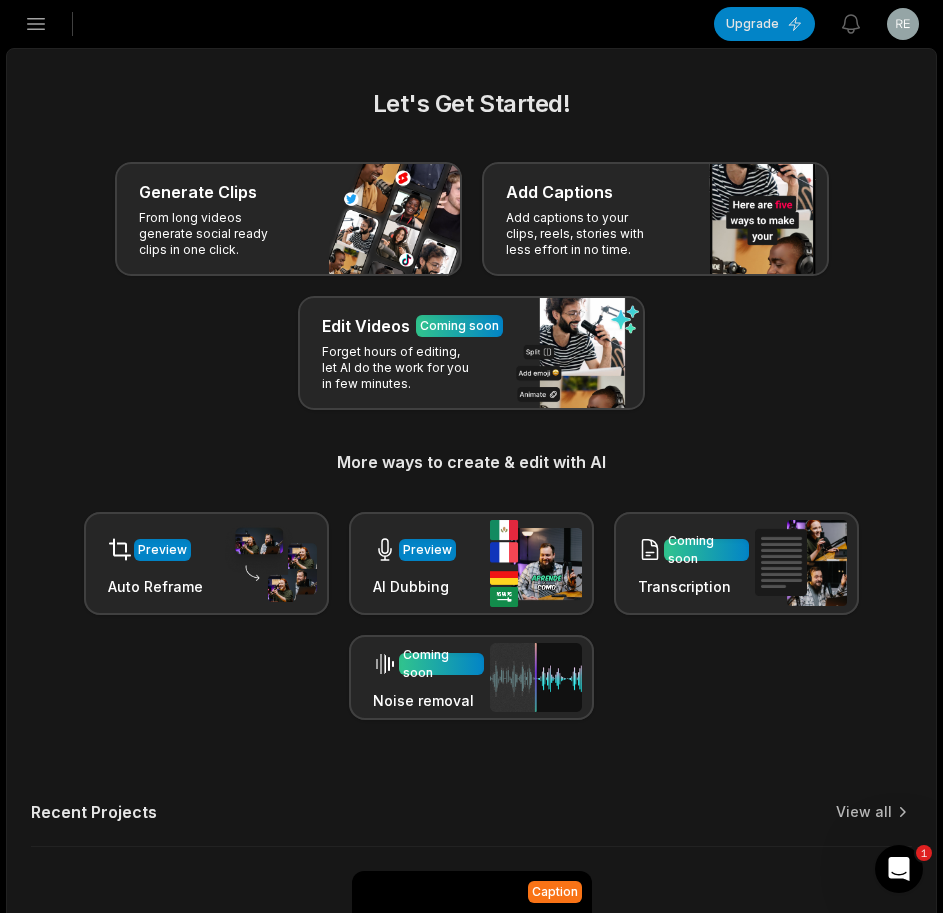 click 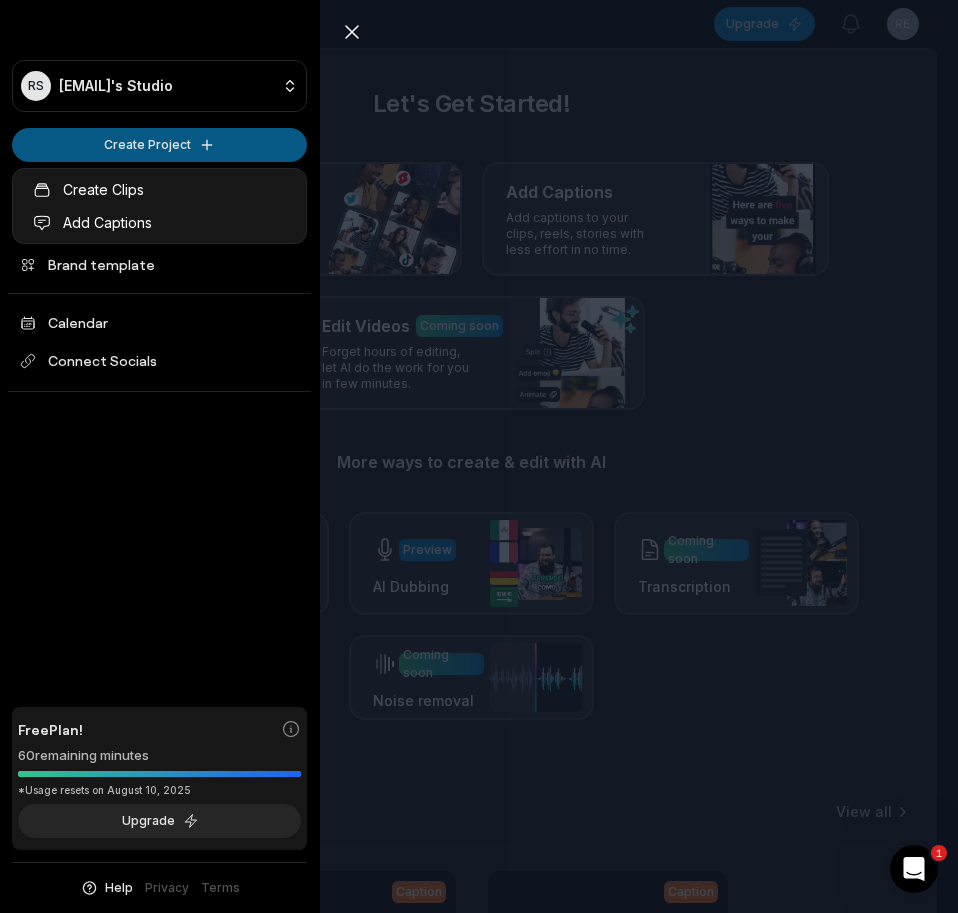 click on "RS Rexudqiw@telegmail.com's Studio Create Project Home Projects Brand template Calendar Connect Socials Free  Plan! 60  remaining minutes *Usage resets on August 10, 2025 Upgrade Help Privacy Terms Open sidebar Upgrade View notifications Open user menu   Let's Get Started! Generate Clips From long videos generate social ready clips in one click. Add Captions Add captions to your clips, reels, stories with less effort in no time. Edit Videos Coming soon Forget hours of editing, let AI do the work for you in few minutes. More ways to create & edit with AI Preview Auto Reframe Preview AI Dubbing Coming soon Transcription Coming soon Noise removal Recent Projects View all Caption 08:06 Ahora que hace frío preparé un caldito de res con bastante verdura Open options 8 minutes ago Caption 10:20 Esta chamaca ya quiere regresar a sus andadas Open options 24 minutes ago Made with   in San Francisco 1 Close sidebar RS Rexudqiw@telegmail.com's Studio Create Project Home Projects Brand template Calendar Connect Socials" at bounding box center (479, 456) 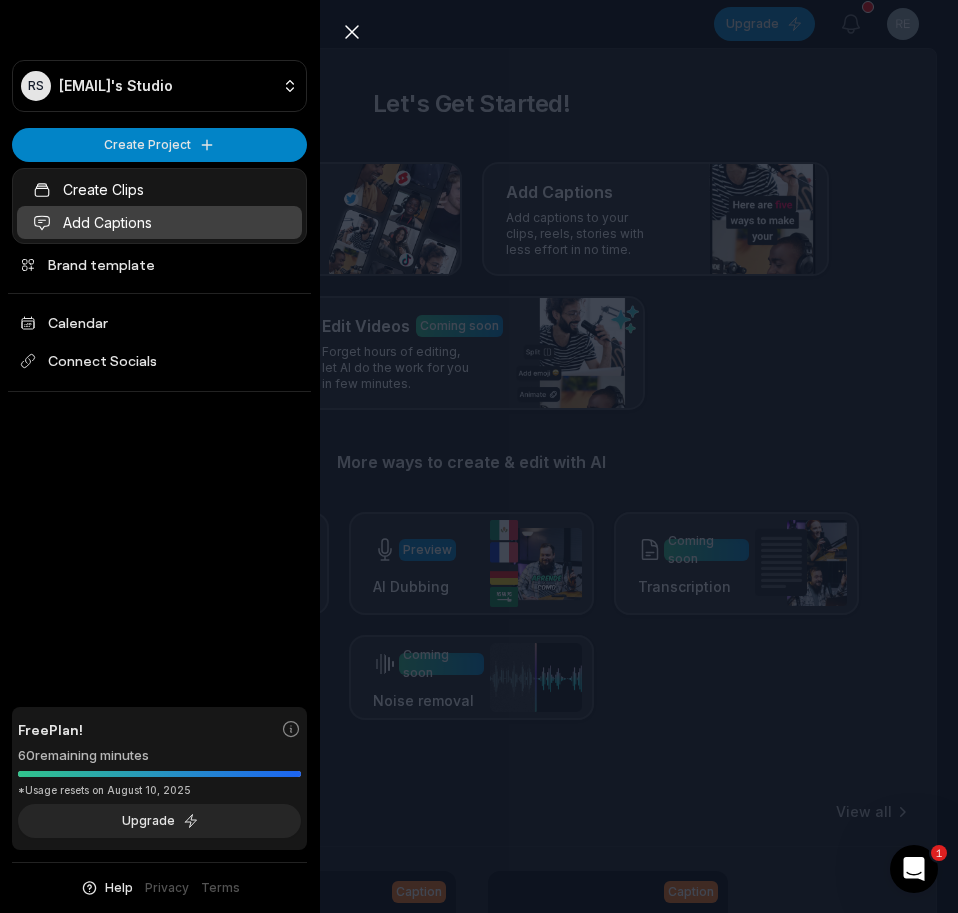 click on "Add Captions" at bounding box center (159, 222) 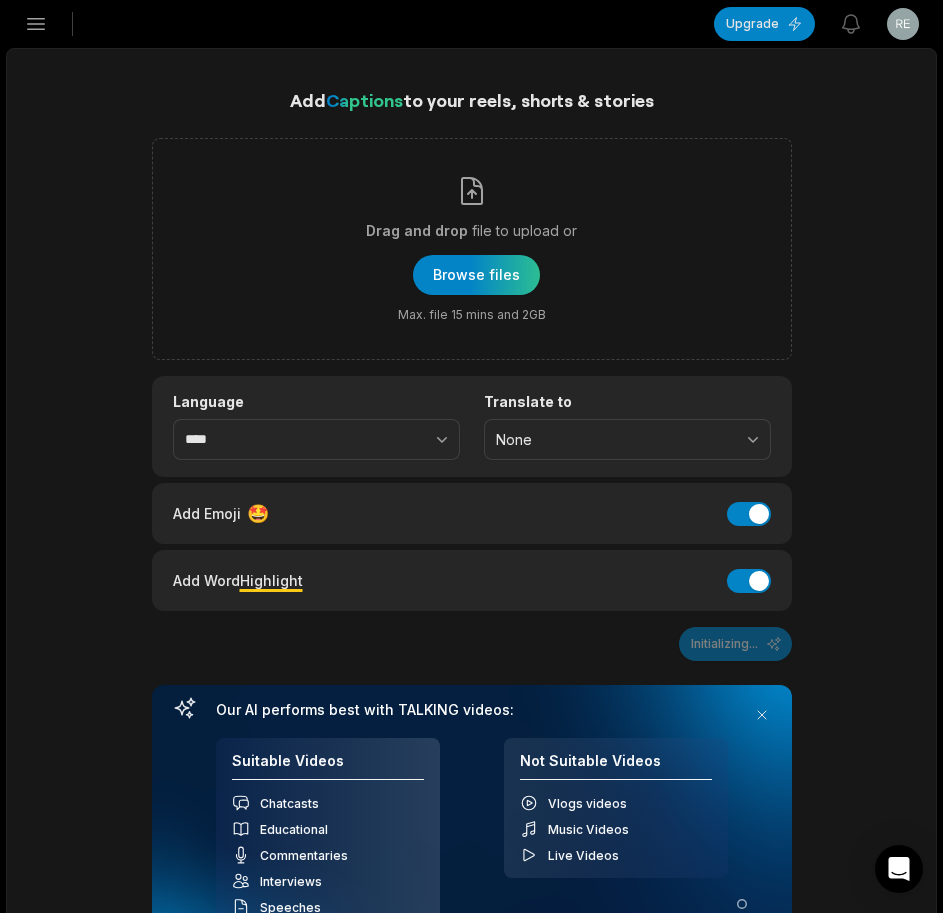 scroll, scrollTop: 0, scrollLeft: 0, axis: both 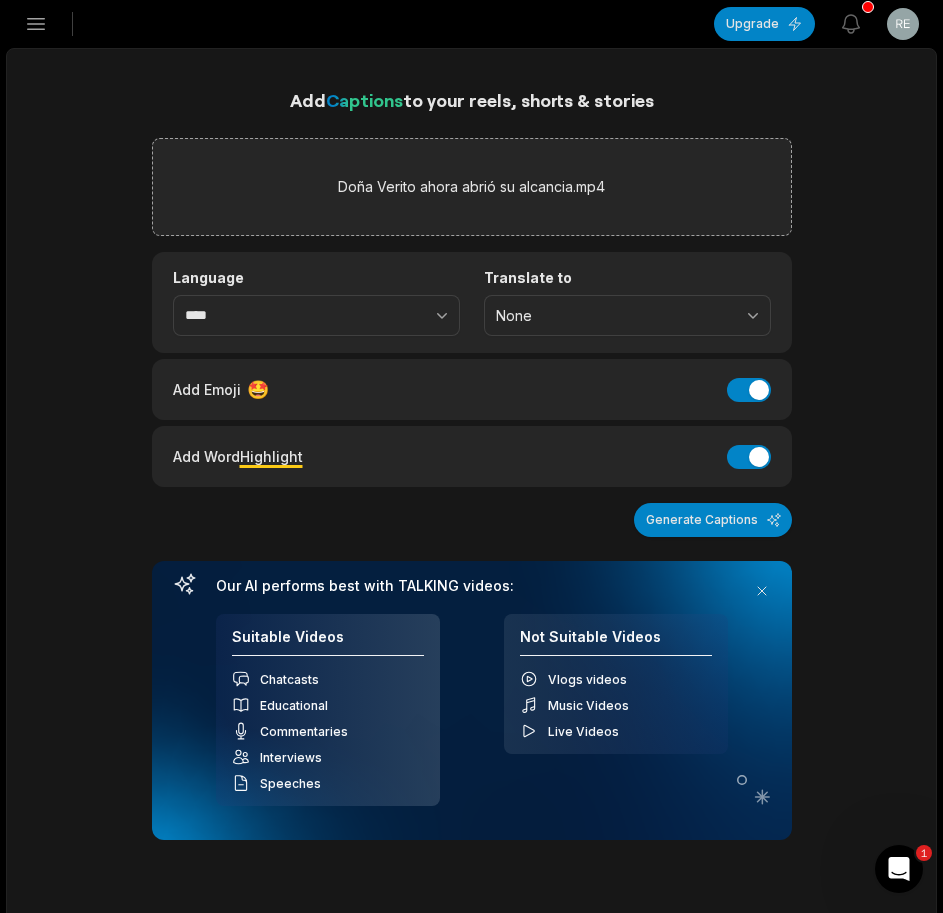 click on "Add  Captions  to your reels, shorts & stories" at bounding box center [472, 100] 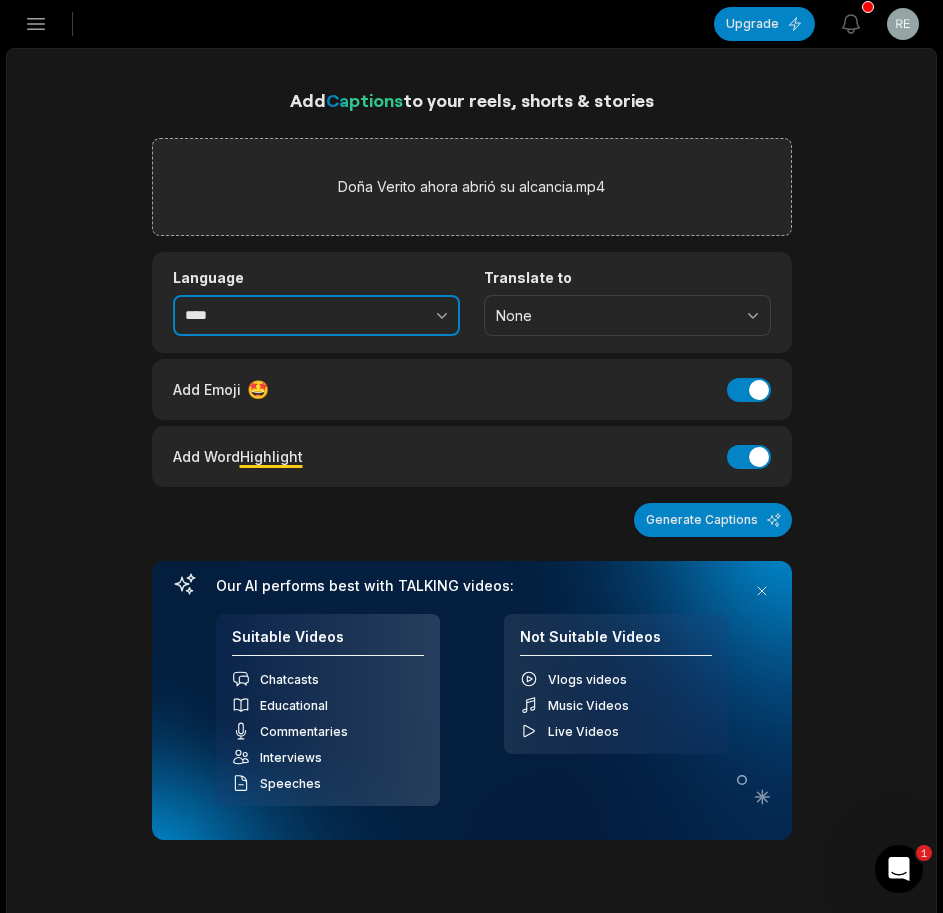 click at bounding box center (398, 316) 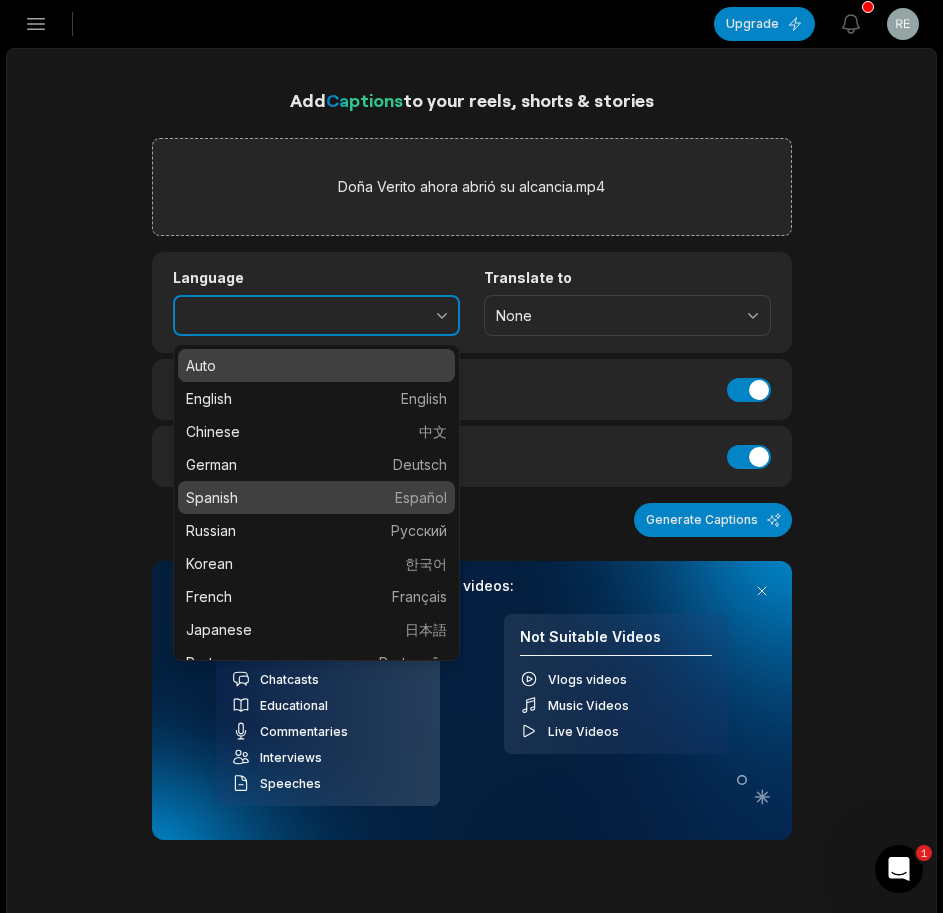 type on "*******" 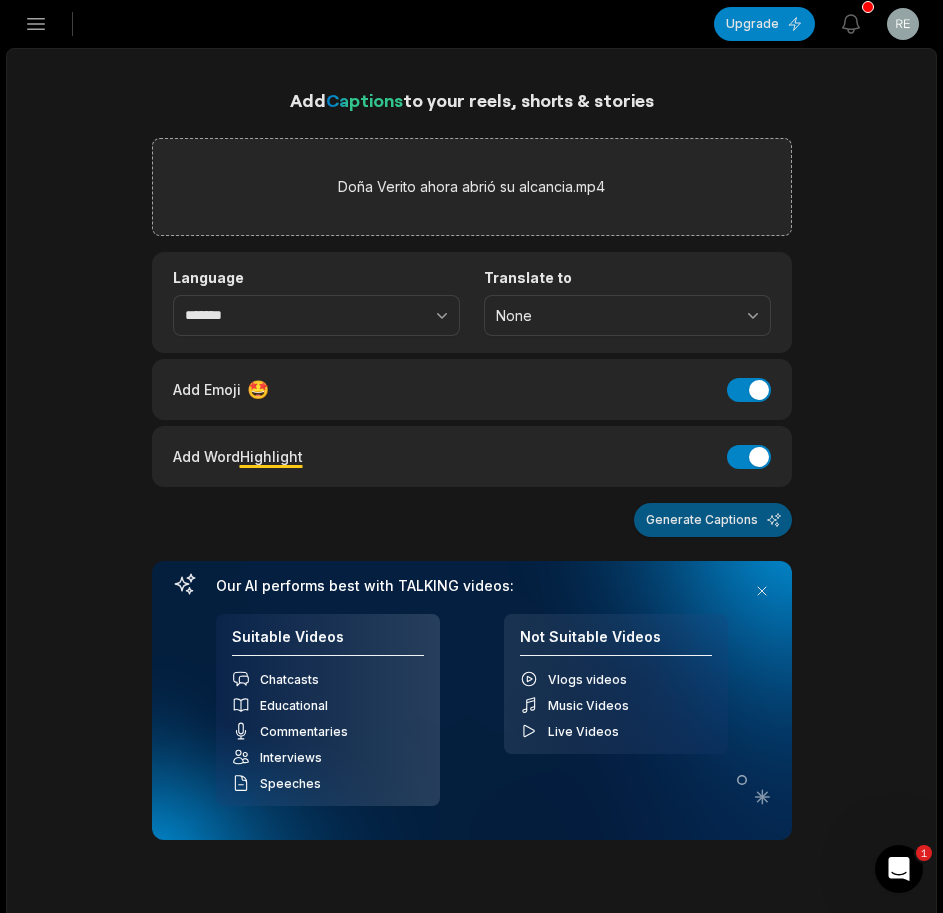 click on "Generate Captions" at bounding box center [713, 520] 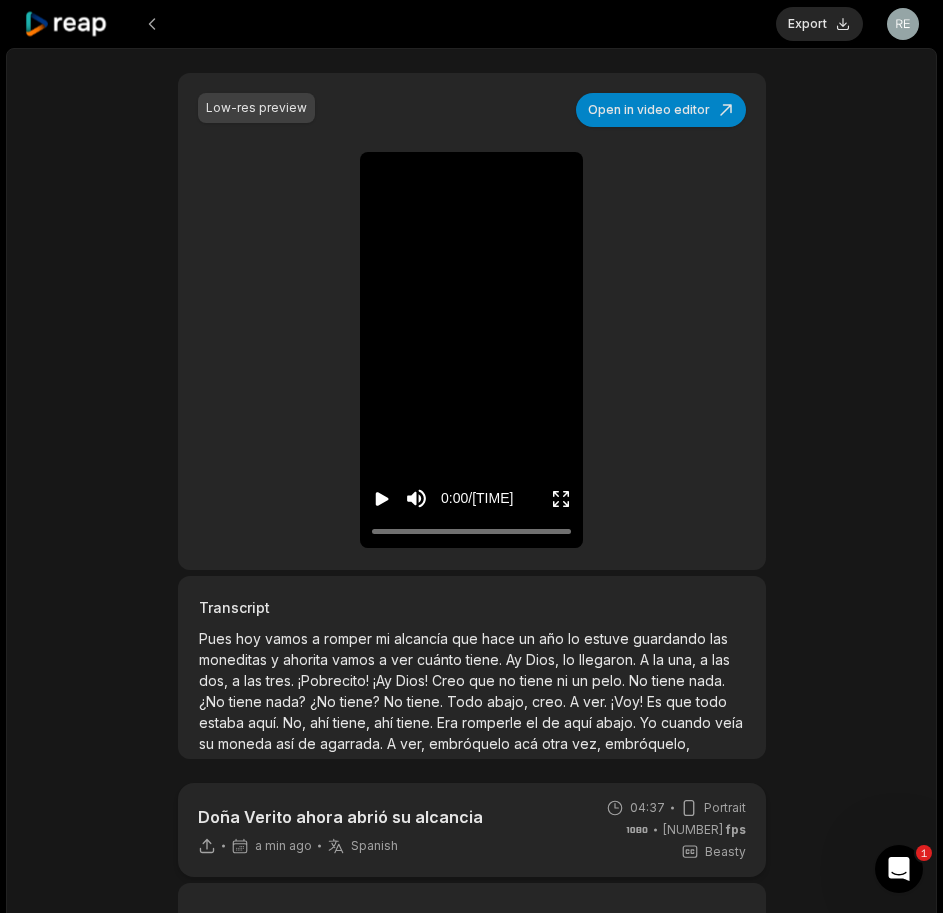 scroll, scrollTop: 300, scrollLeft: 0, axis: vertical 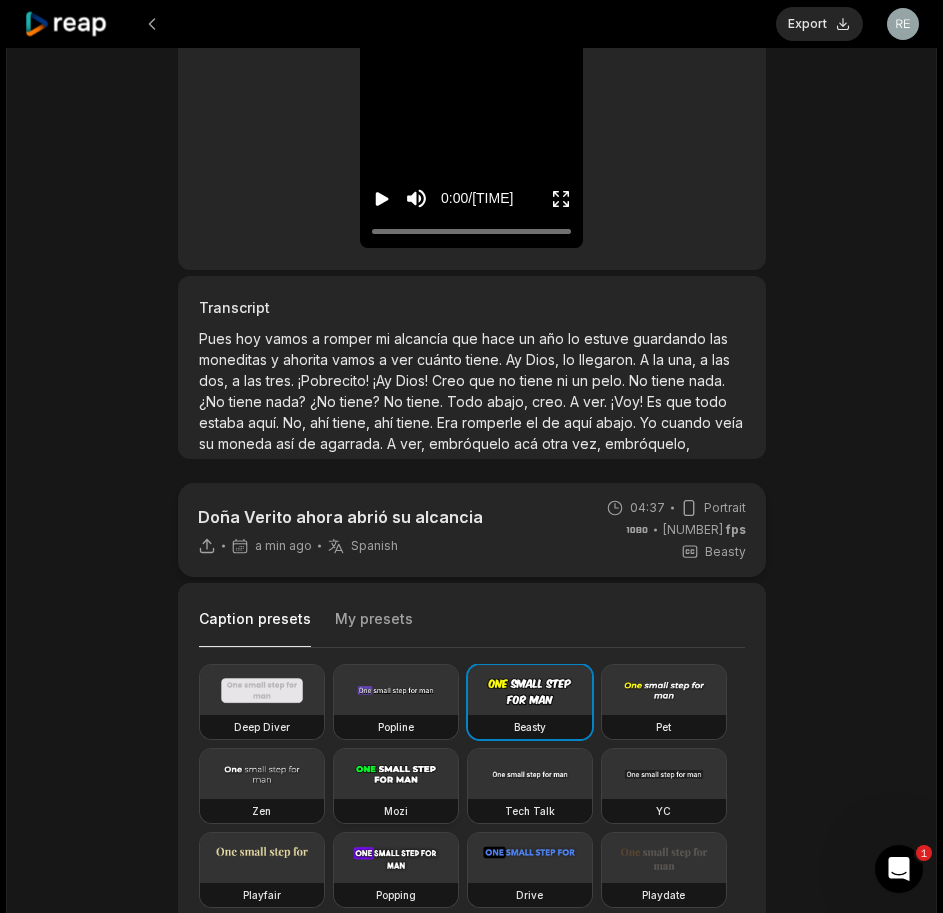 click at bounding box center (396, 774) 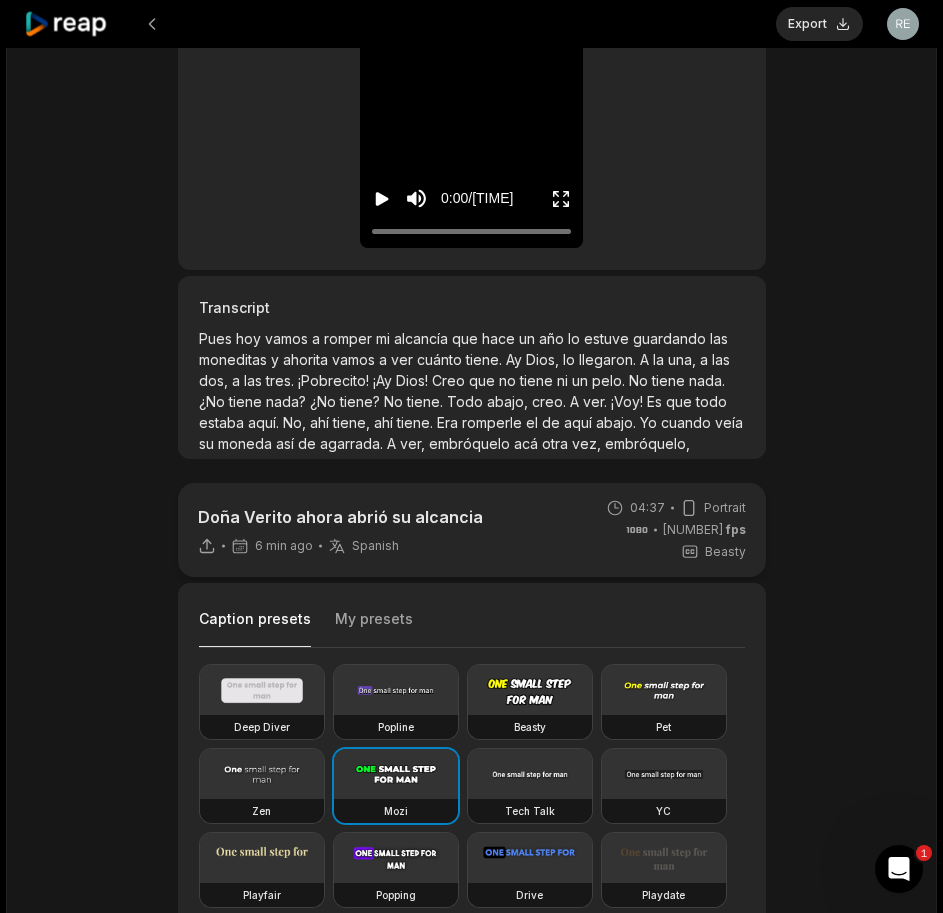 scroll, scrollTop: 0, scrollLeft: 0, axis: both 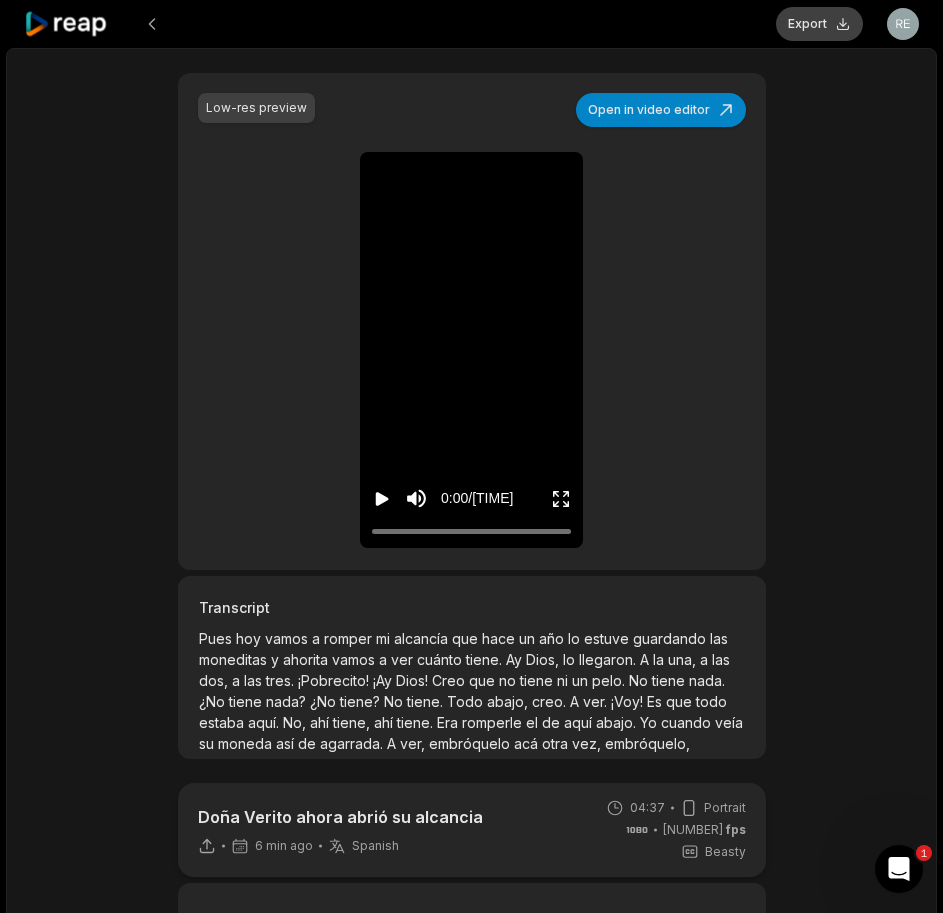 click on "Export" at bounding box center [819, 24] 